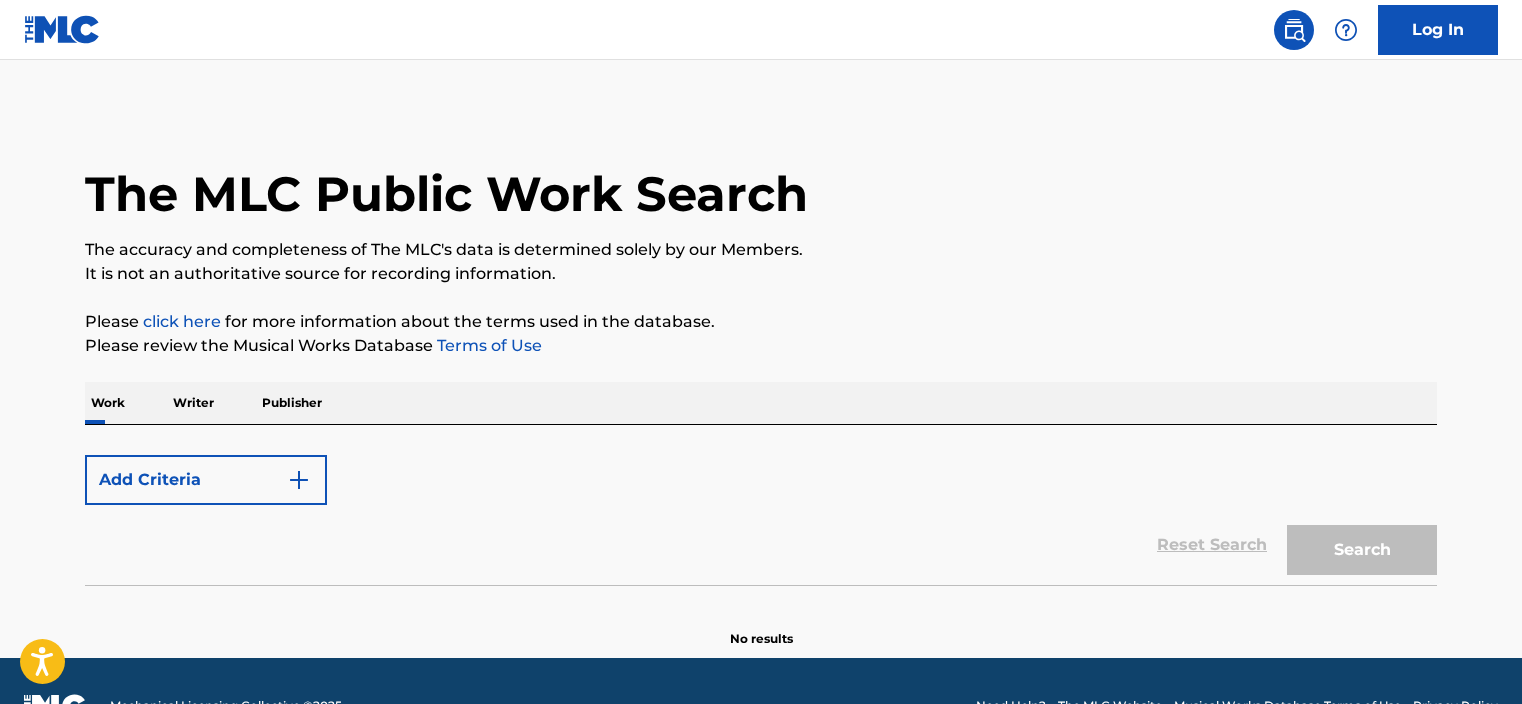 scroll, scrollTop: 0, scrollLeft: 0, axis: both 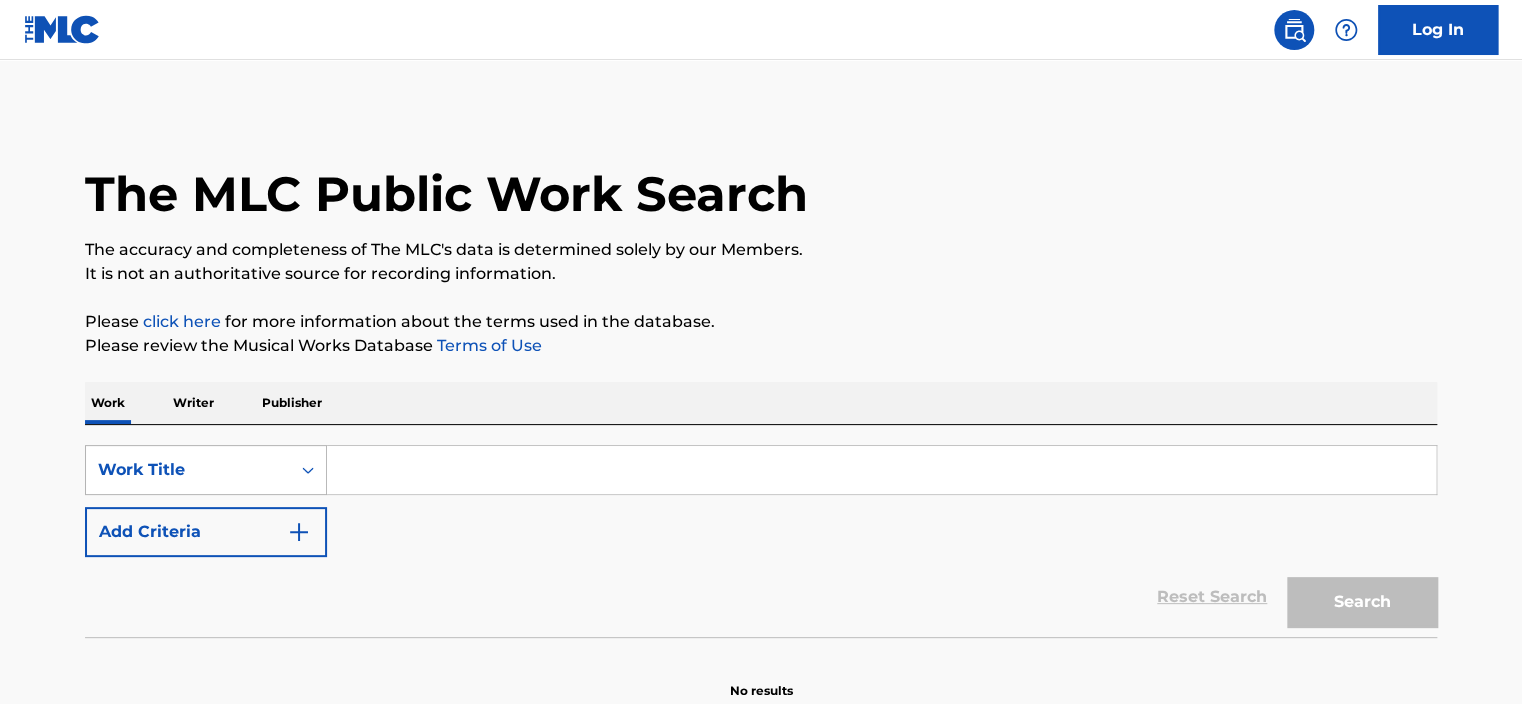 click on "Work Title" at bounding box center (206, 470) 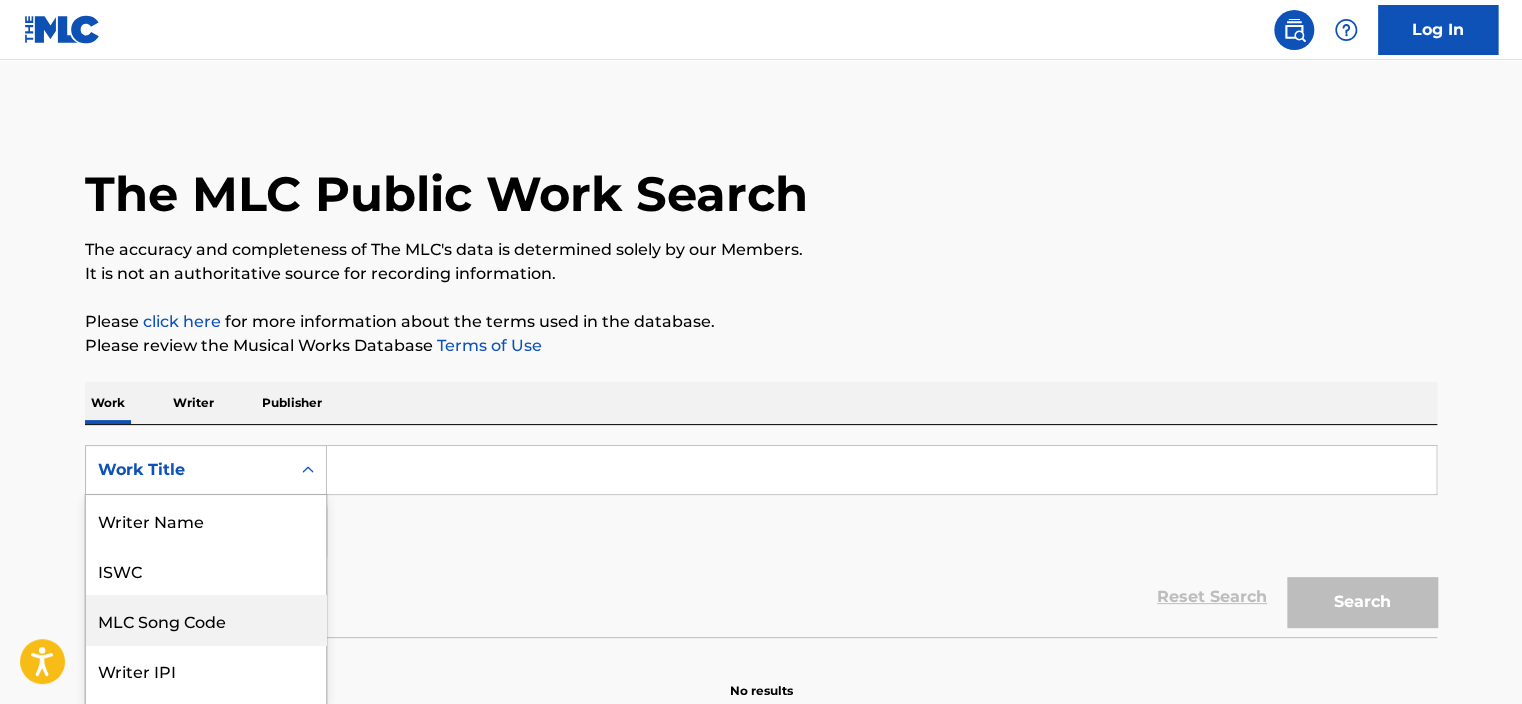 scroll, scrollTop: 91, scrollLeft: 0, axis: vertical 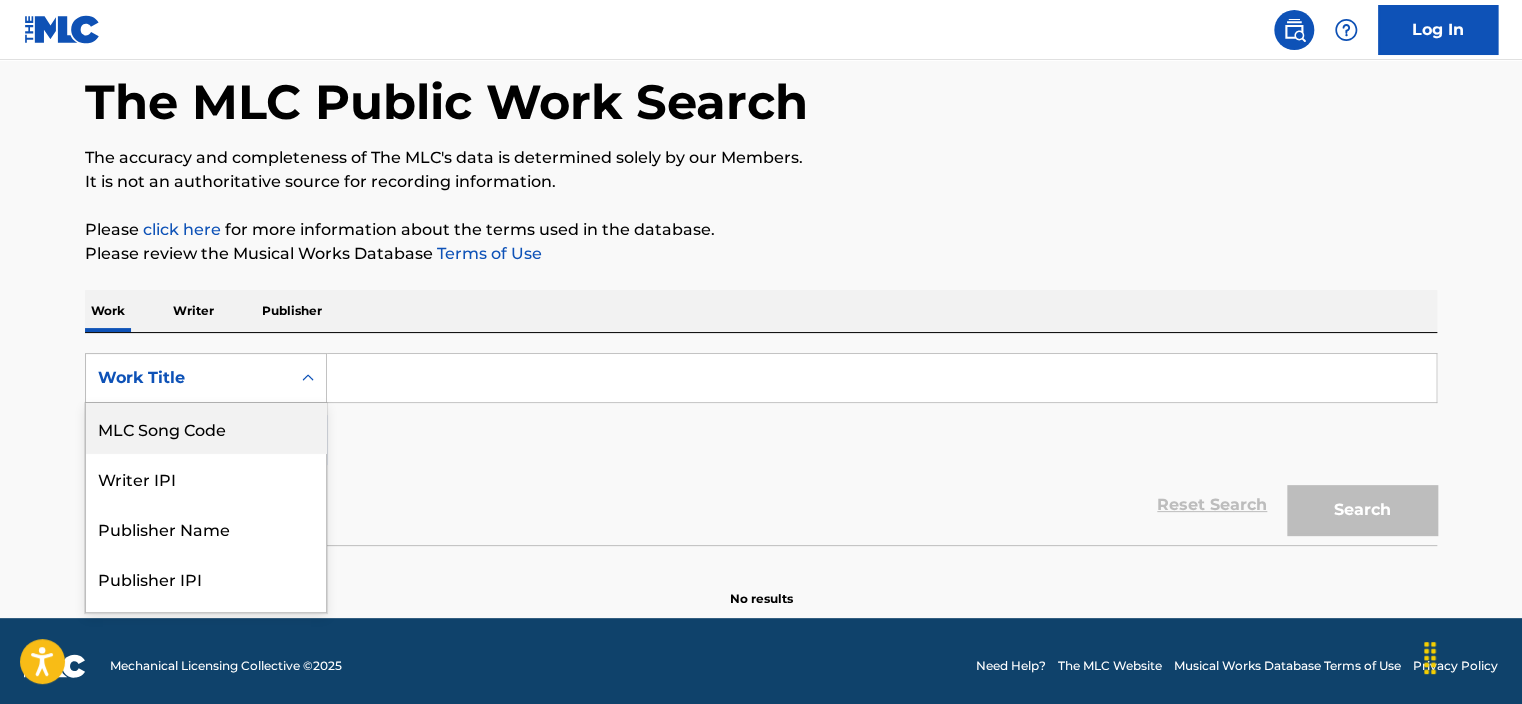 click on "MLC Song Code" at bounding box center (206, 428) 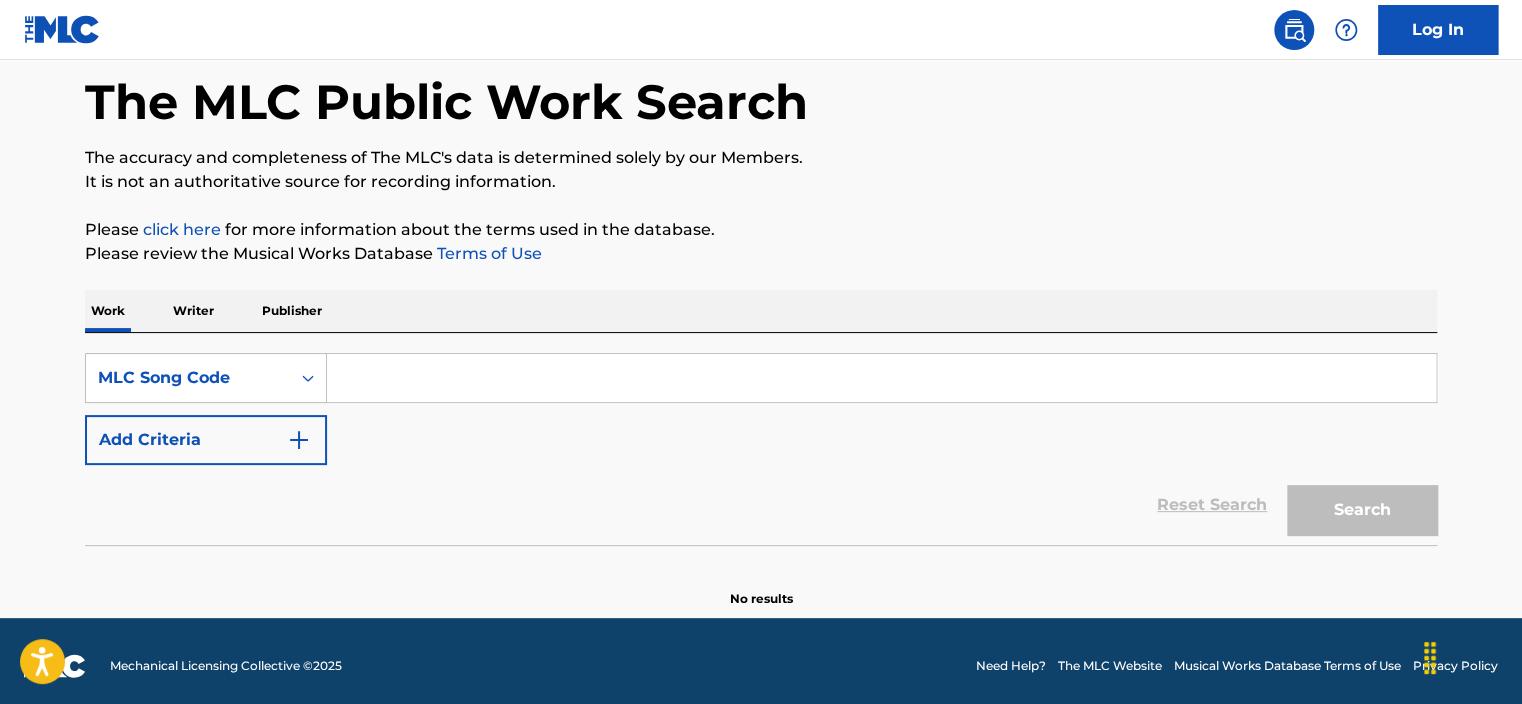 click at bounding box center [882, 378] 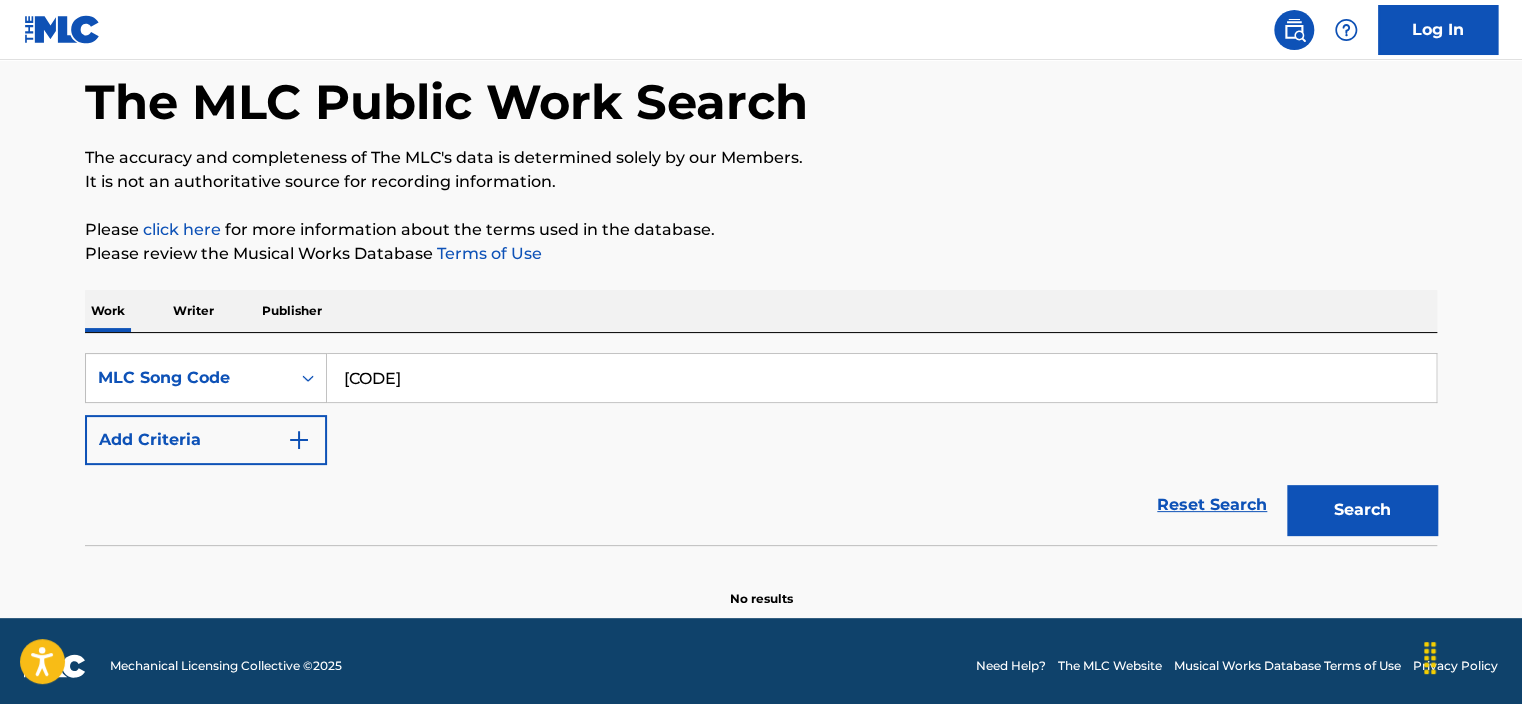 type on "[CODE]" 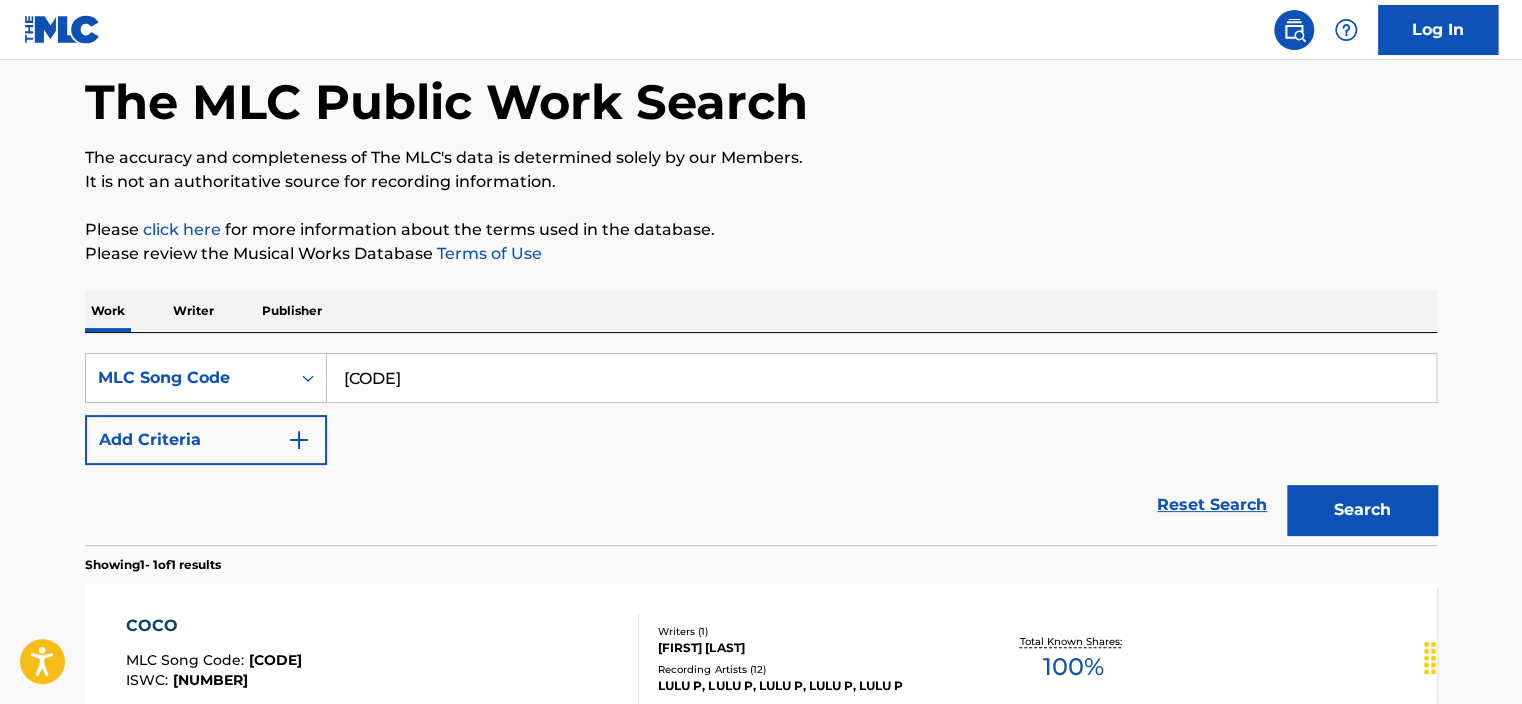 scroll, scrollTop: 321, scrollLeft: 0, axis: vertical 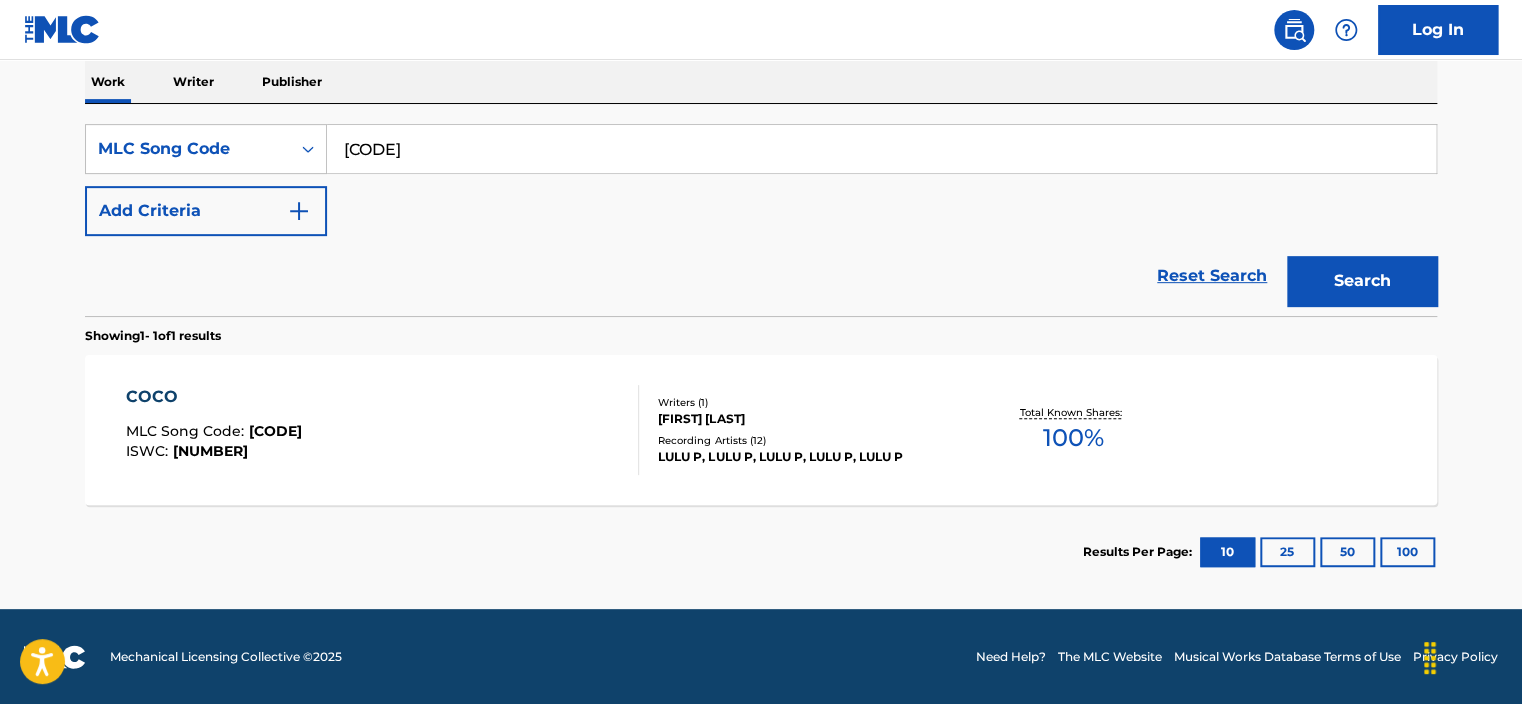 click on "Writers ( 1 ) [FIRST] [LAST] Recording Artists ( 12 ) LULU P, LULU P, LULU P, LULU P, LULU P" at bounding box center (799, 430) 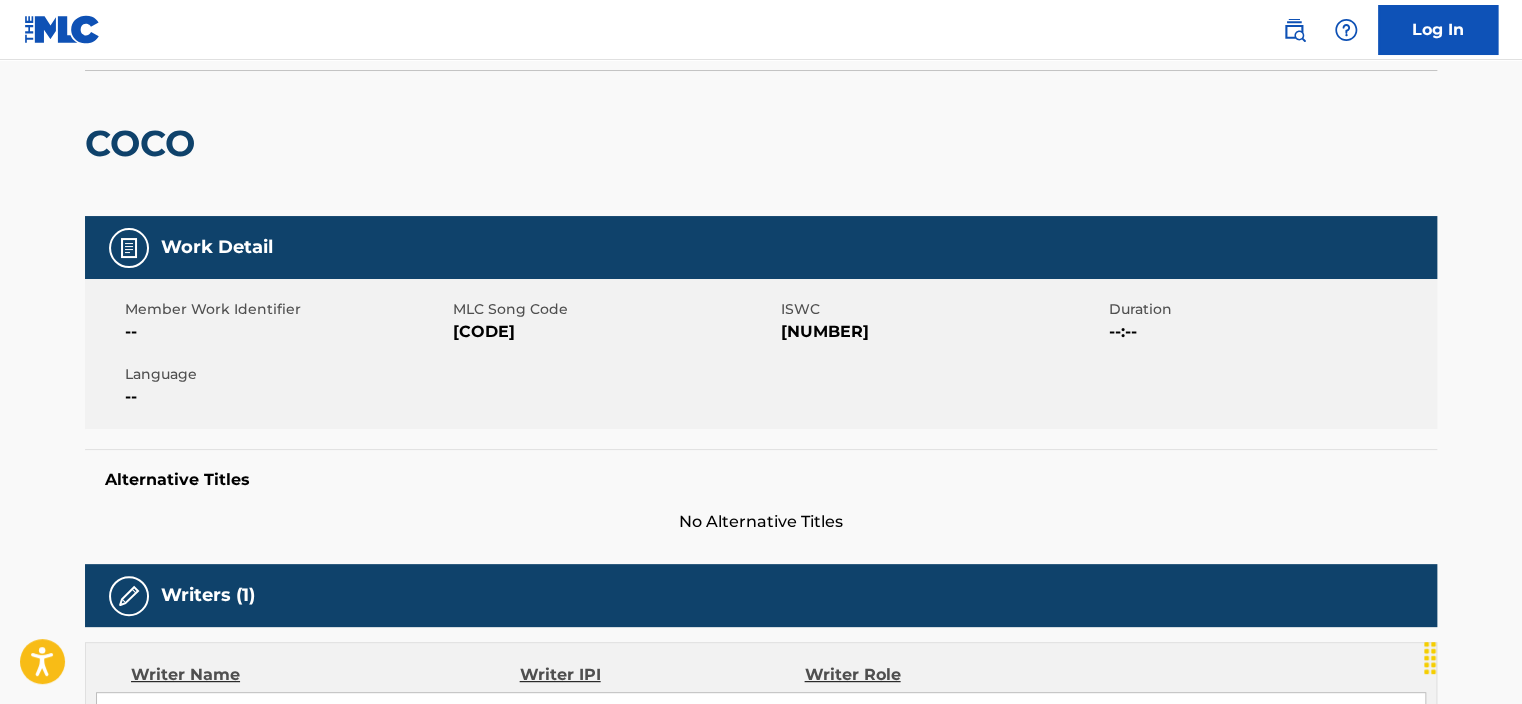 scroll, scrollTop: 0, scrollLeft: 0, axis: both 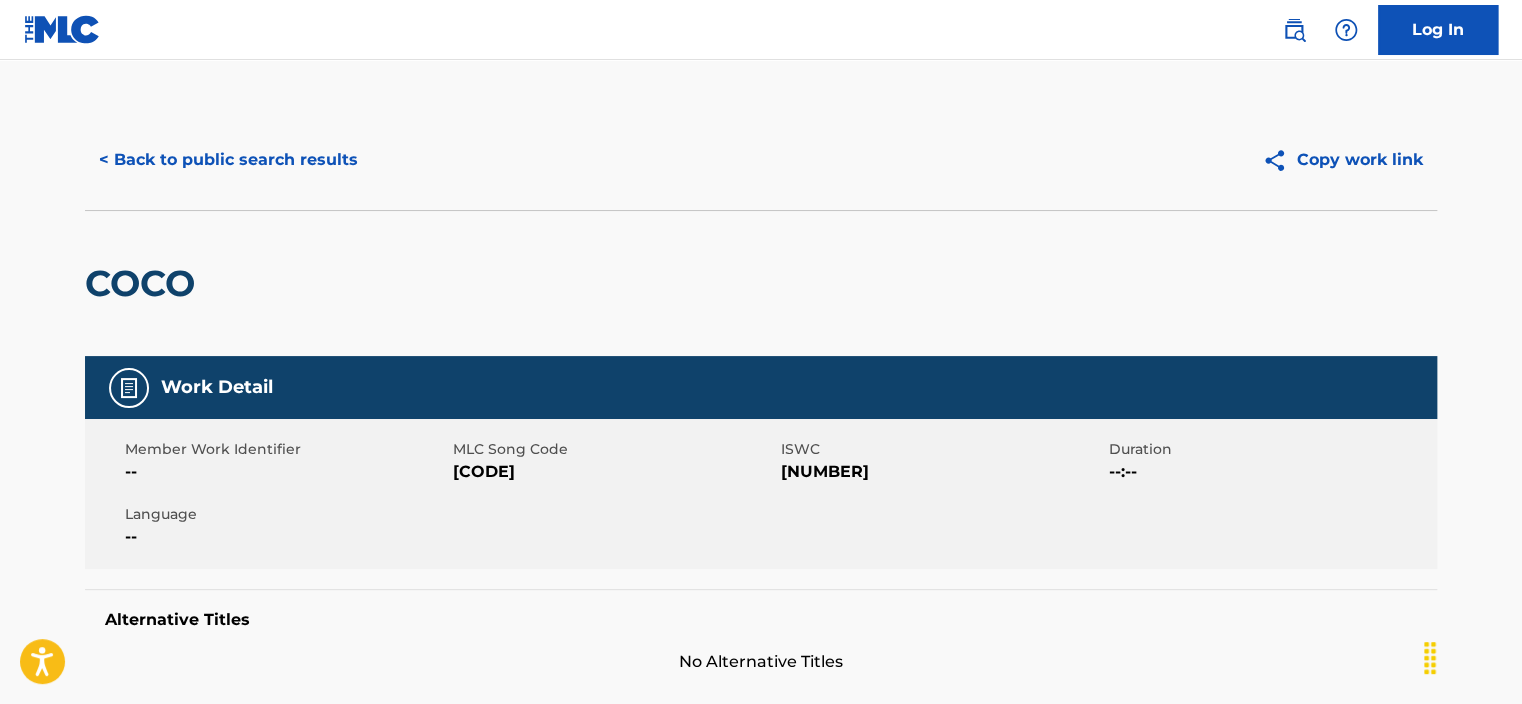 click on "< Back to public search results" at bounding box center [228, 160] 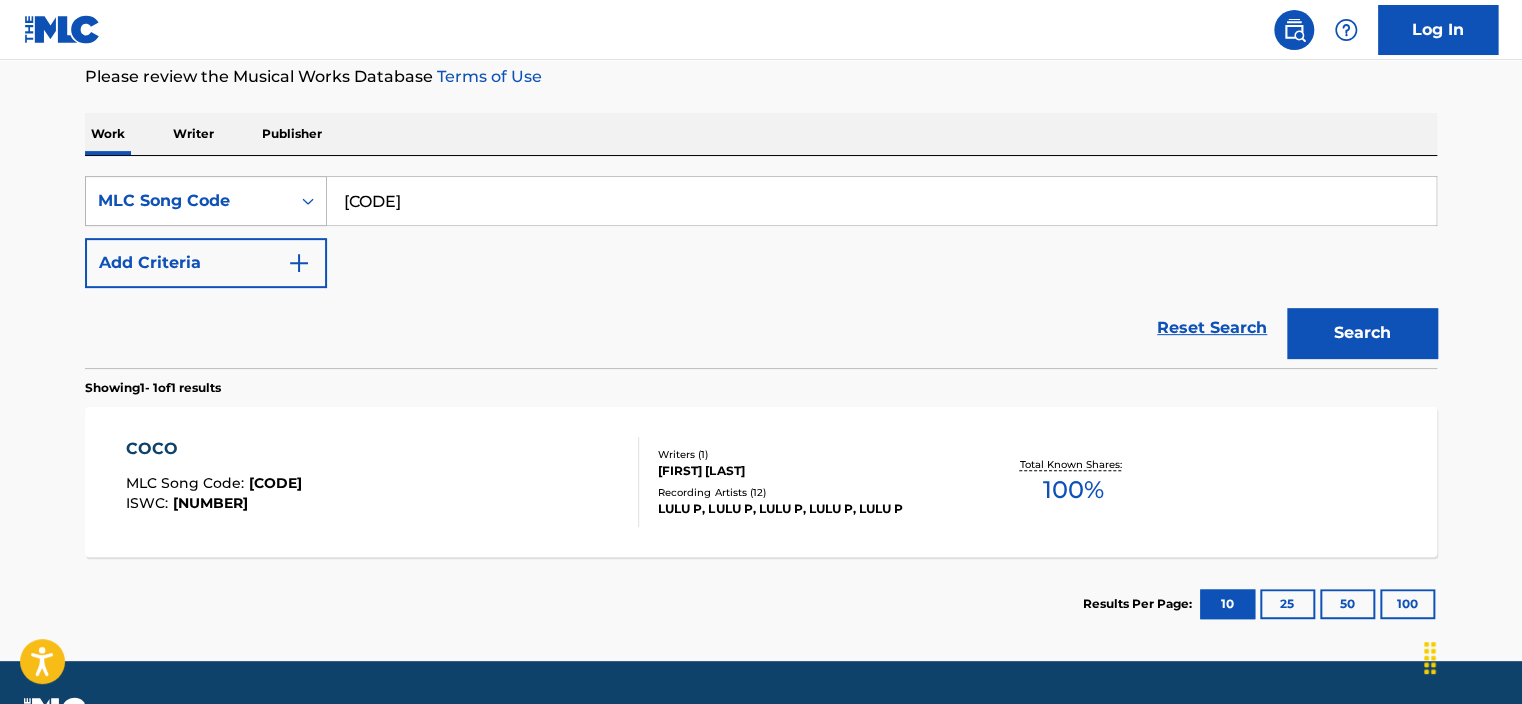 click on "MLC Song Code" at bounding box center (188, 201) 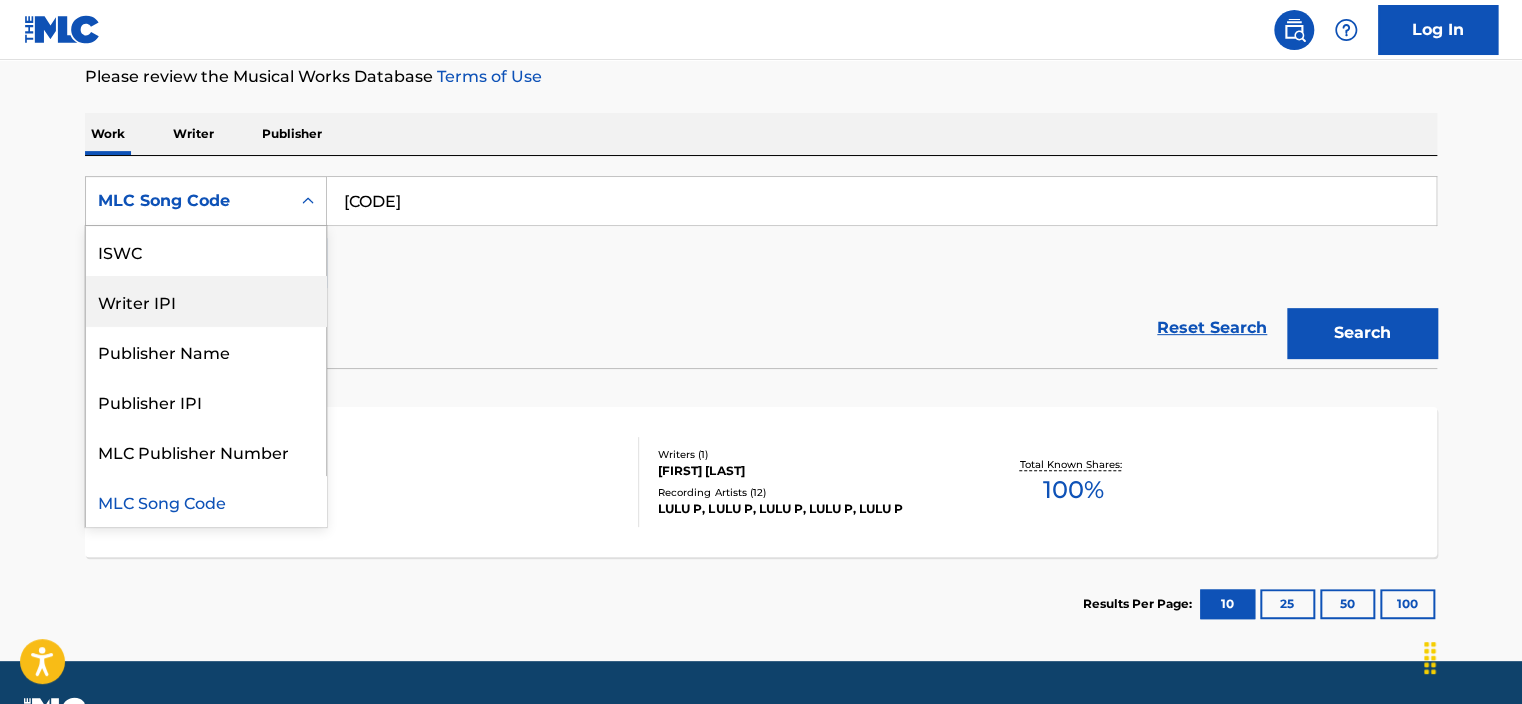 scroll, scrollTop: 0, scrollLeft: 0, axis: both 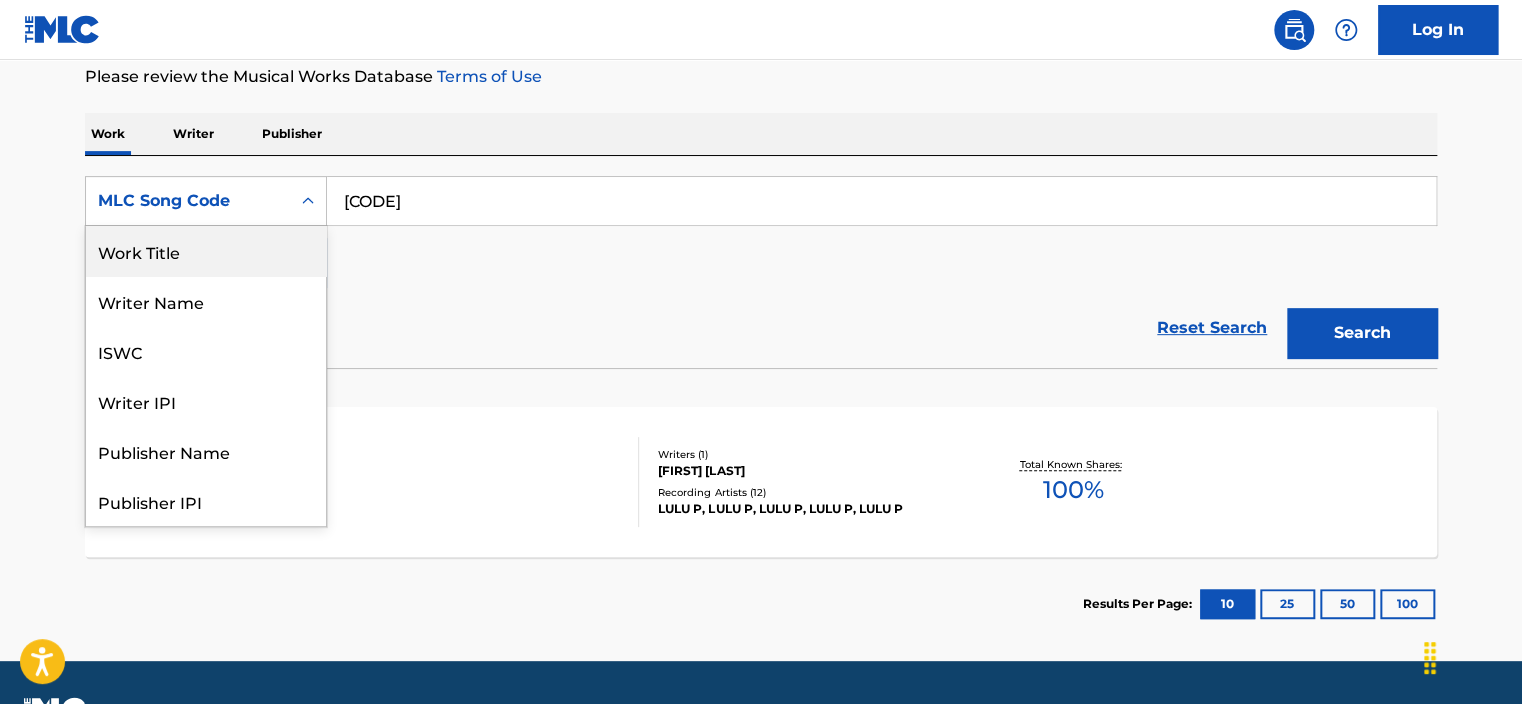click on "Work Title" at bounding box center [206, 251] 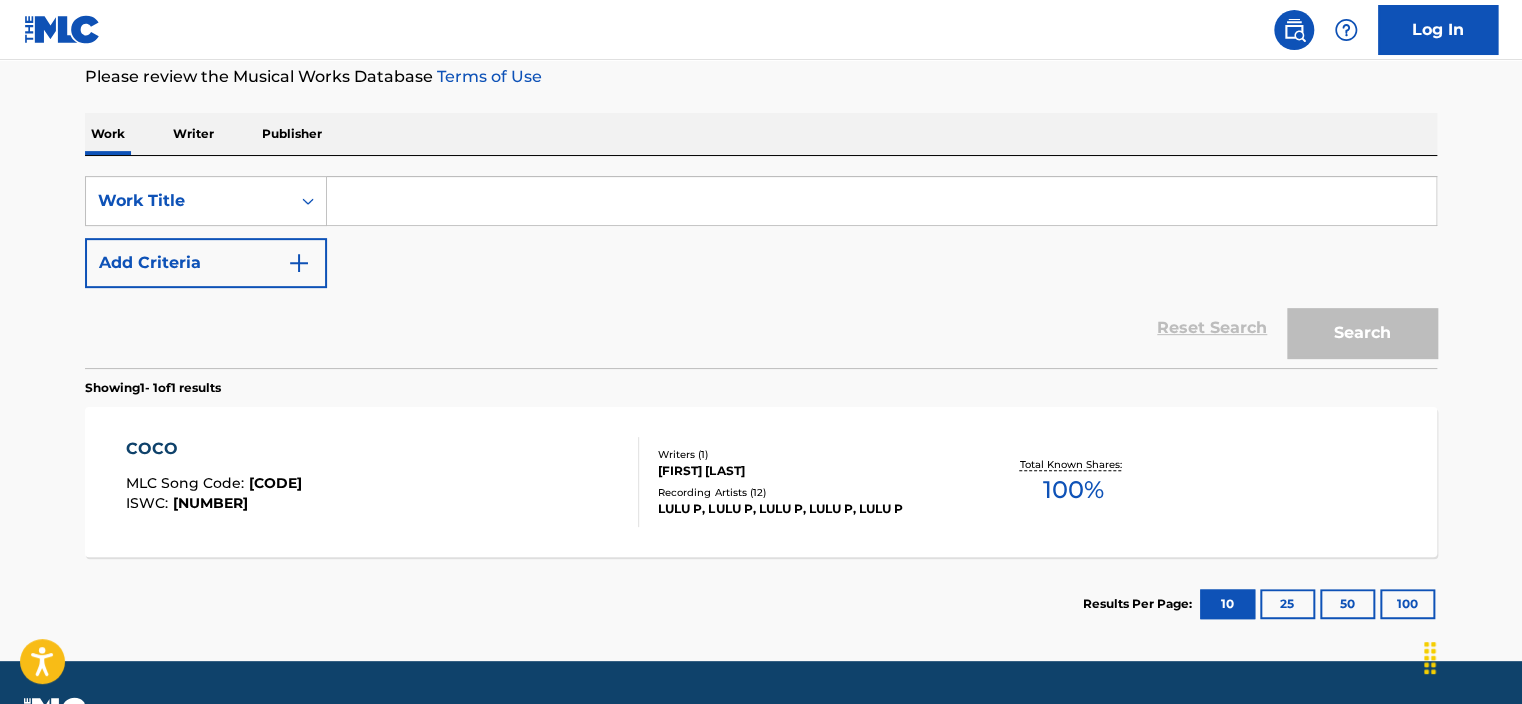 click at bounding box center (881, 201) 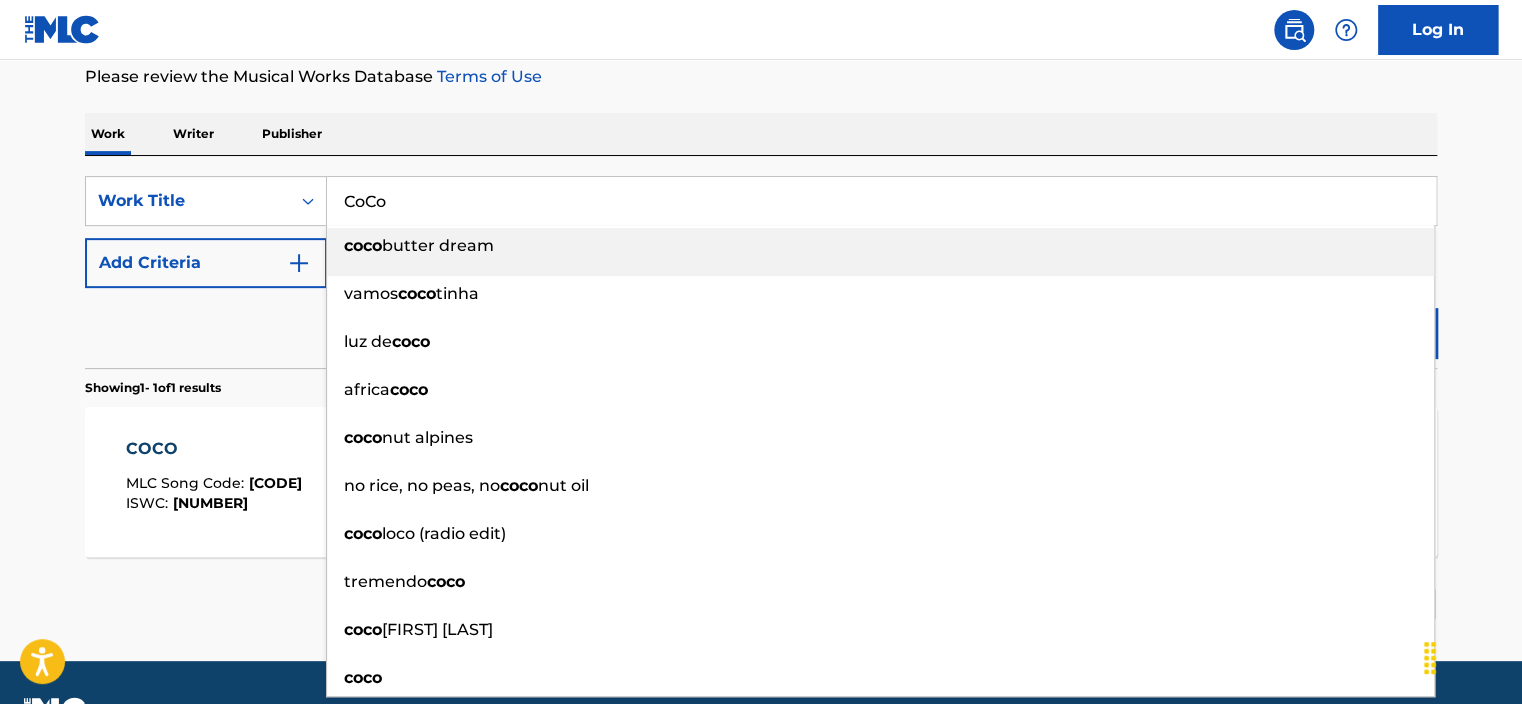 type on "CoCo" 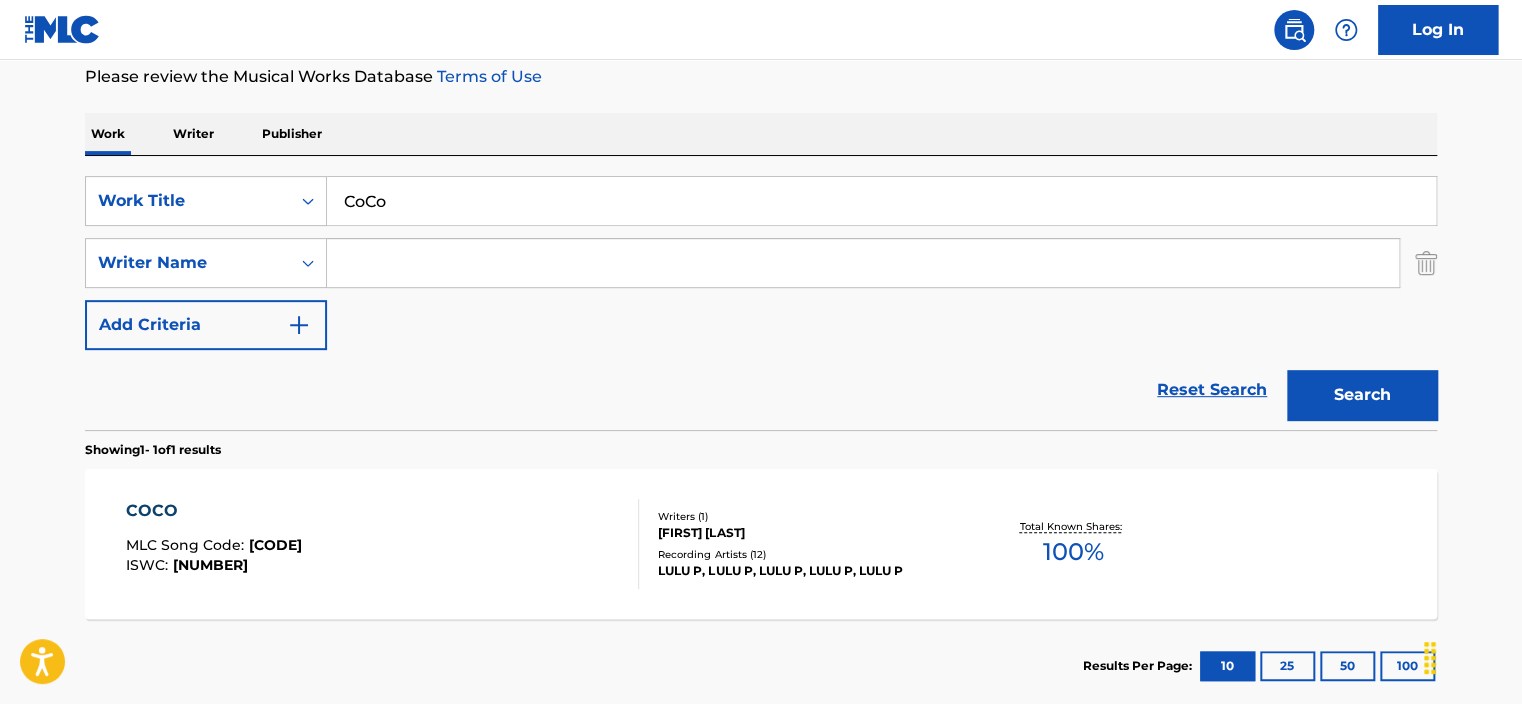 click at bounding box center (863, 263) 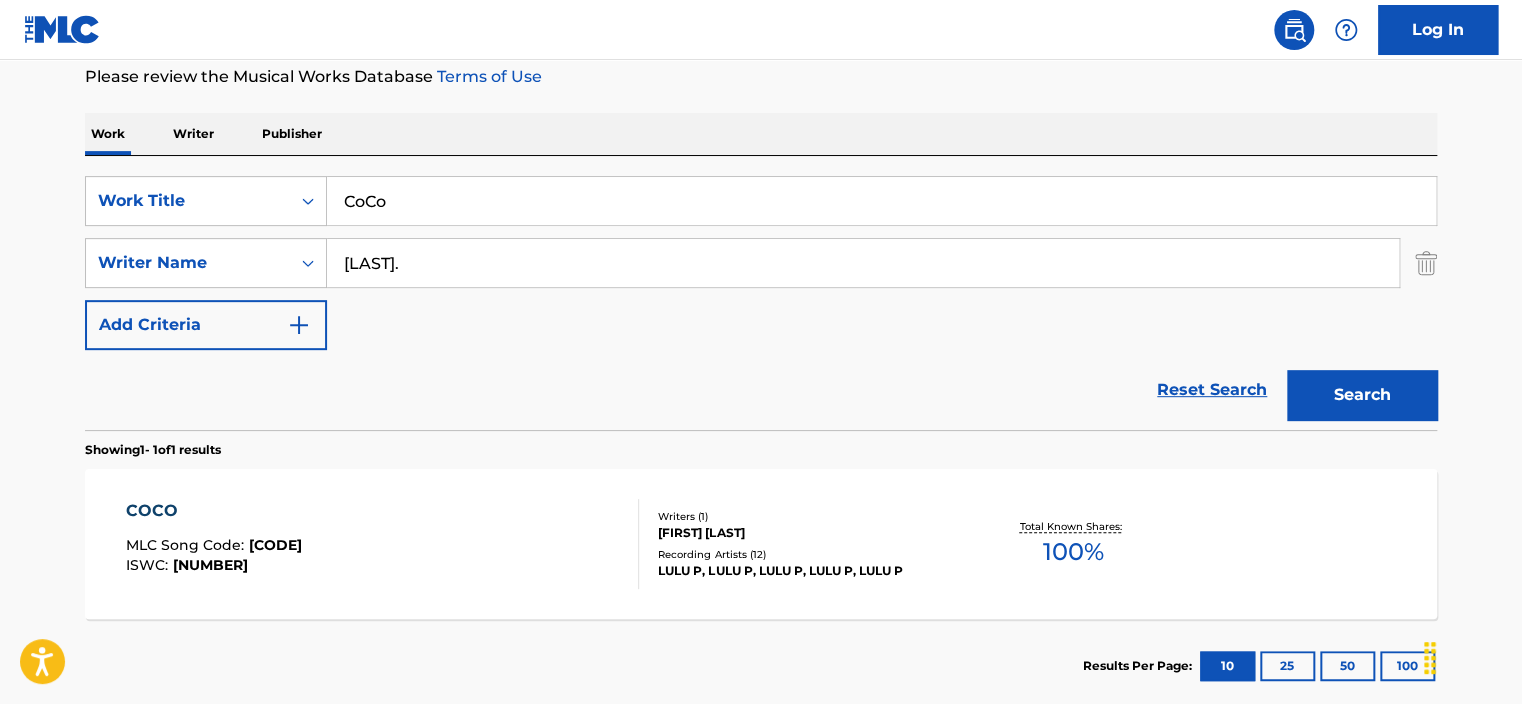 click on "Search" at bounding box center (1362, 395) 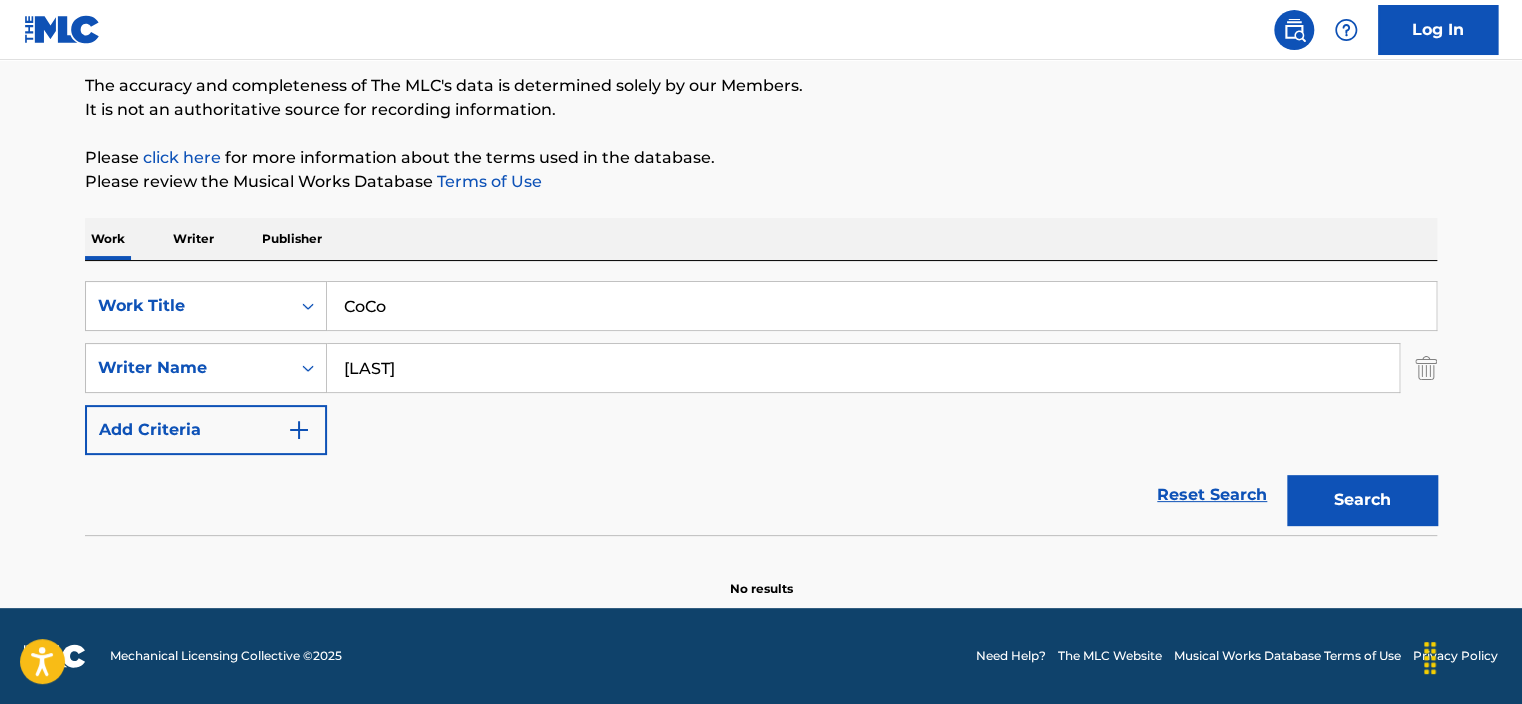 click on "Search" at bounding box center [1362, 500] 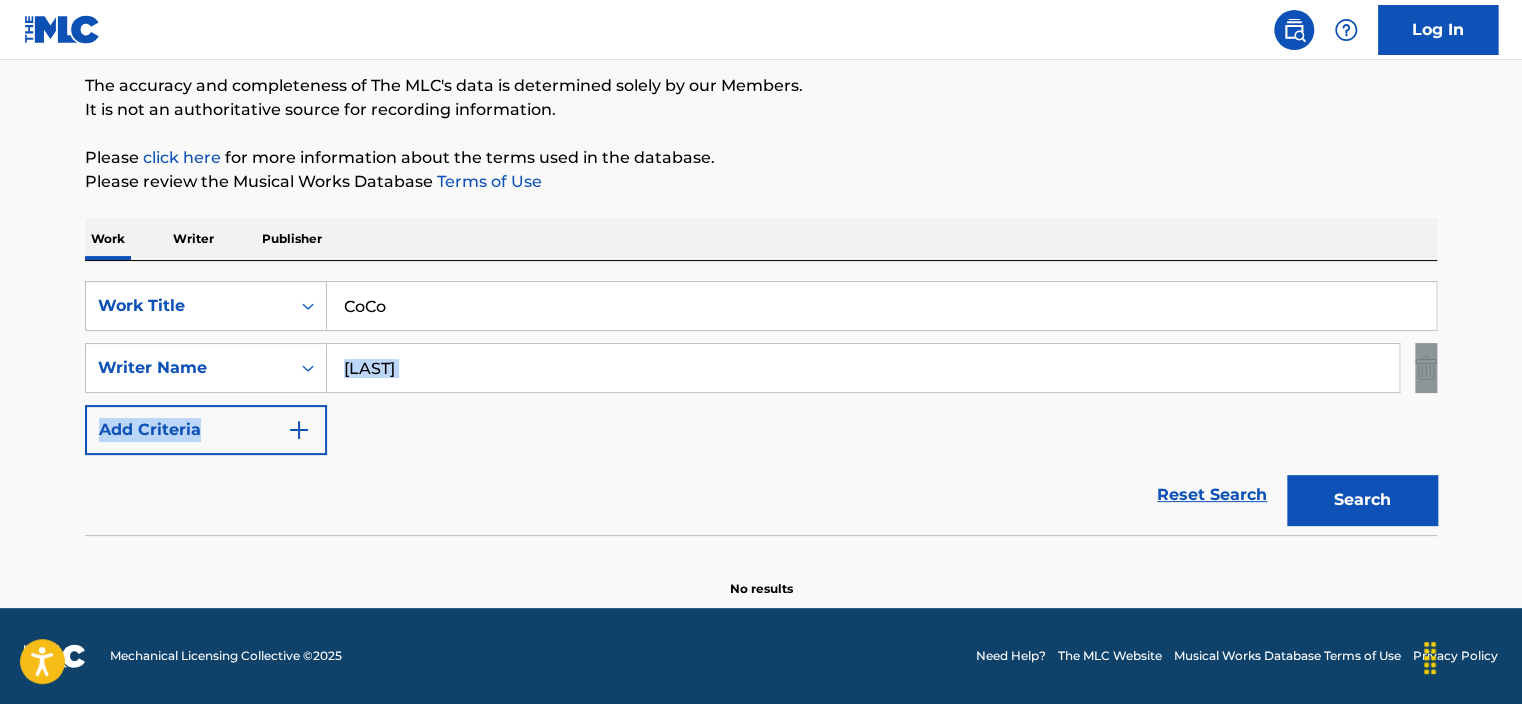 drag, startPoint x: 439, startPoint y: 394, endPoint x: 426, endPoint y: 386, distance: 15.264338 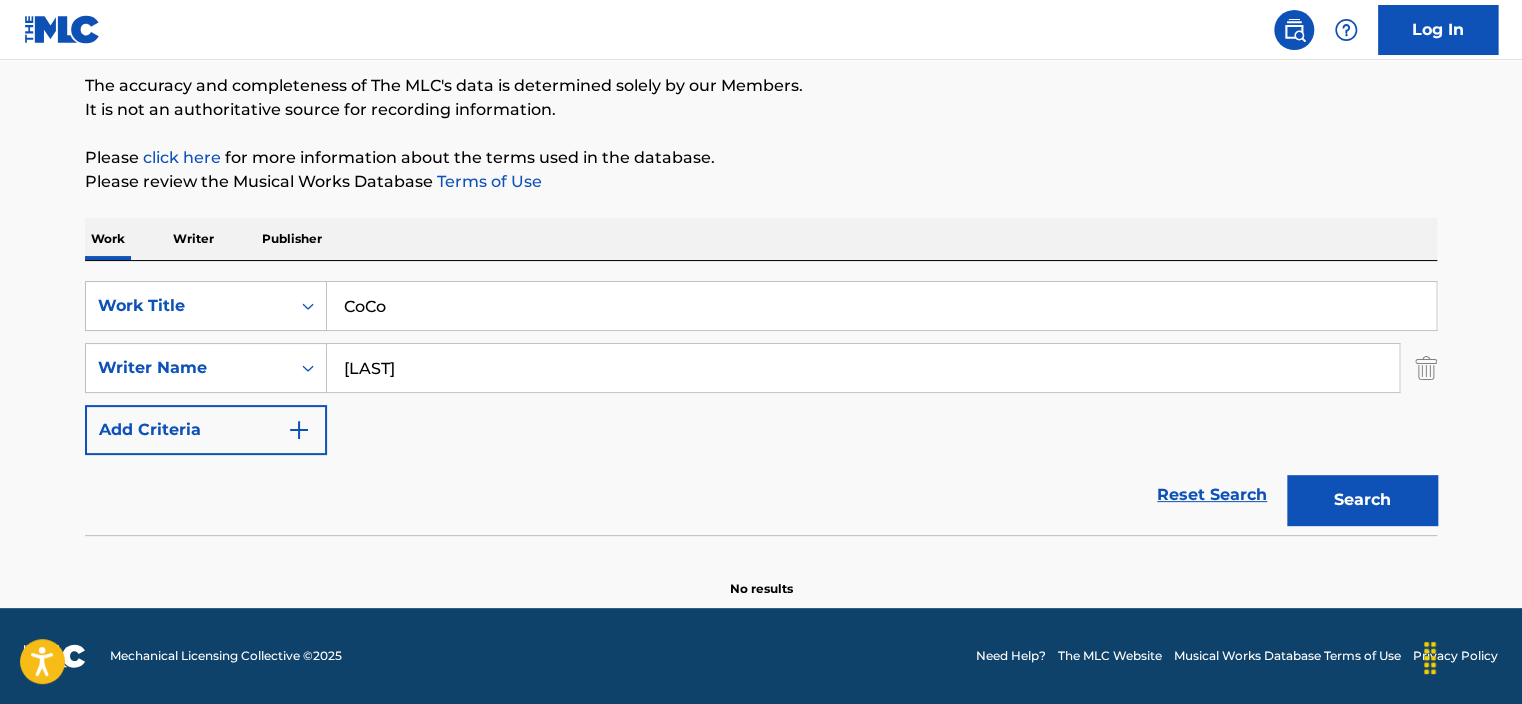 click on "[LAST]" at bounding box center [863, 368] 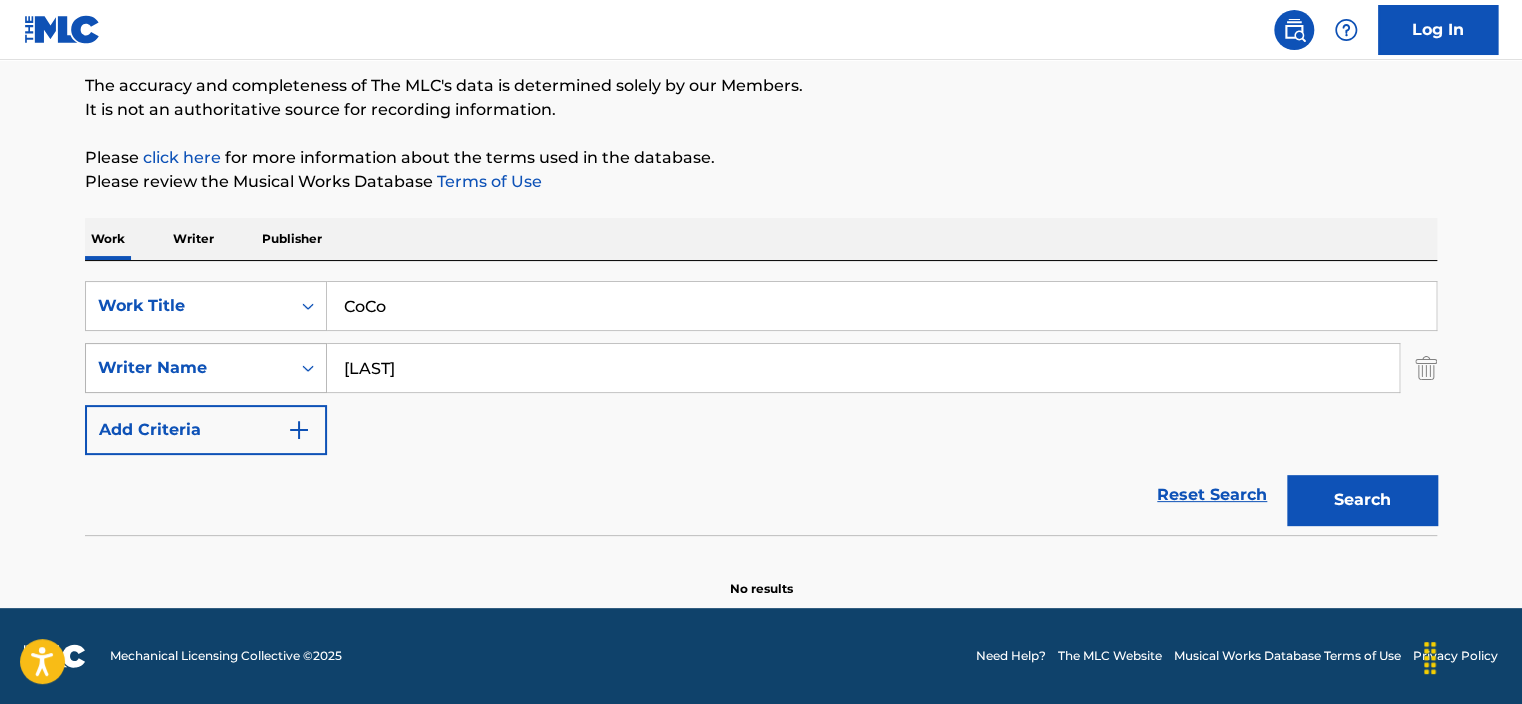 drag, startPoint x: 432, startPoint y: 366, endPoint x: 324, endPoint y: 353, distance: 108.779594 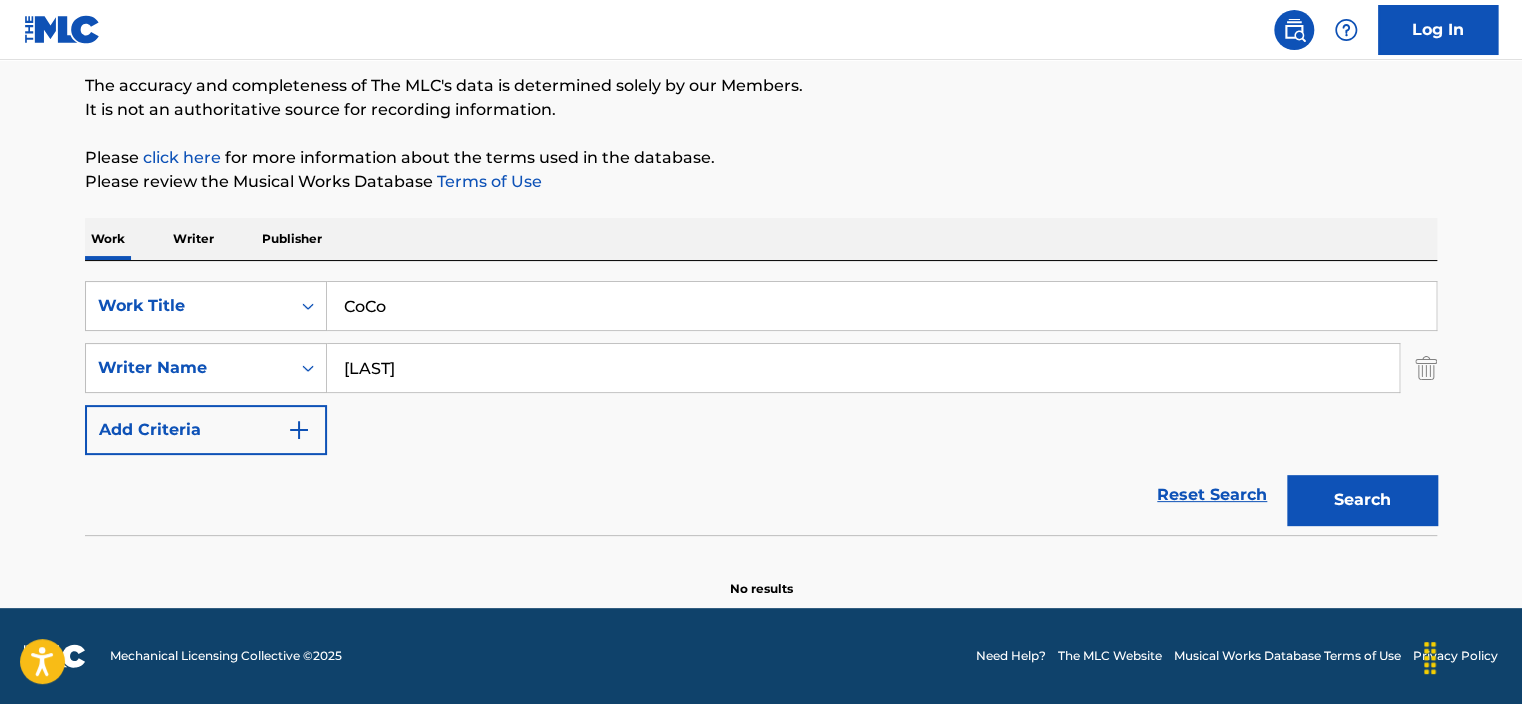 click on "[LAST]" at bounding box center (863, 368) 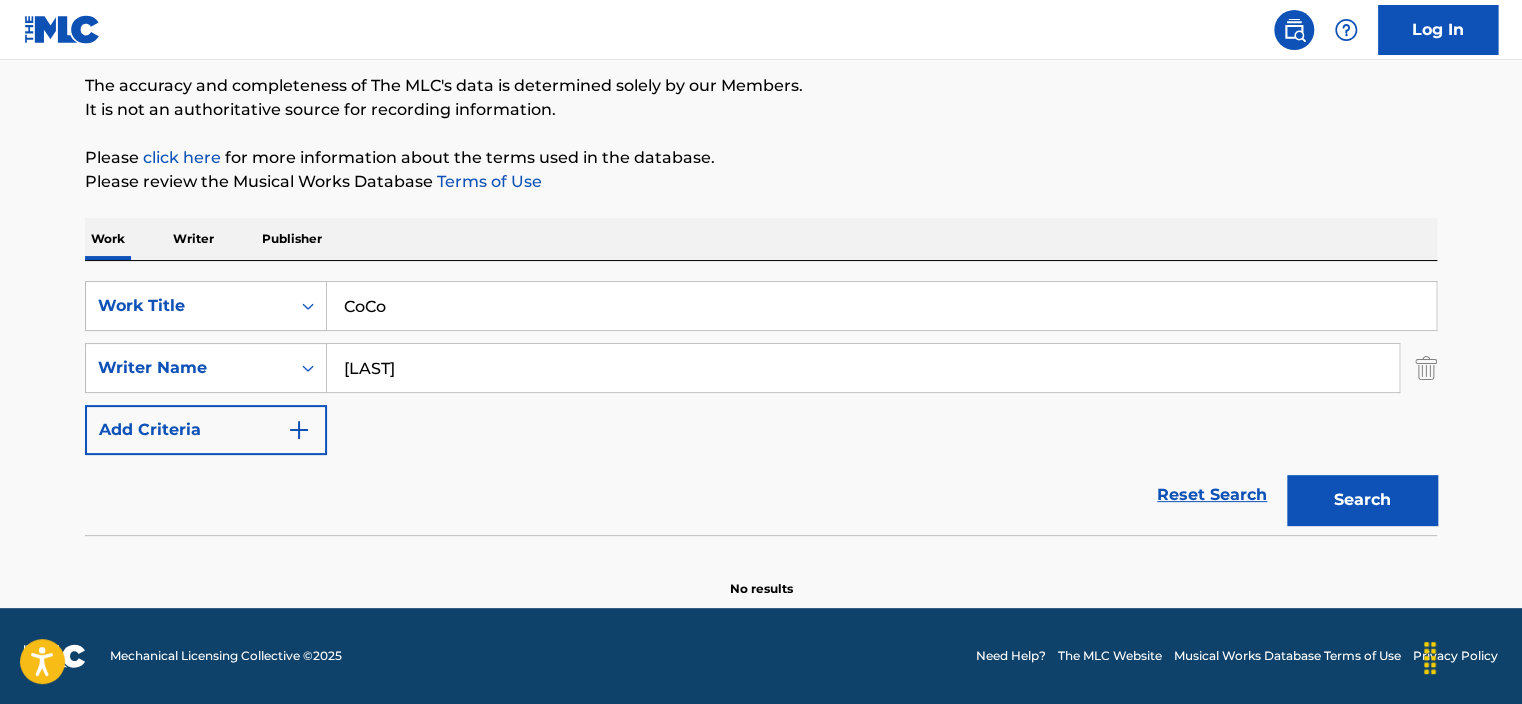 click on "[LAST]" at bounding box center (863, 368) 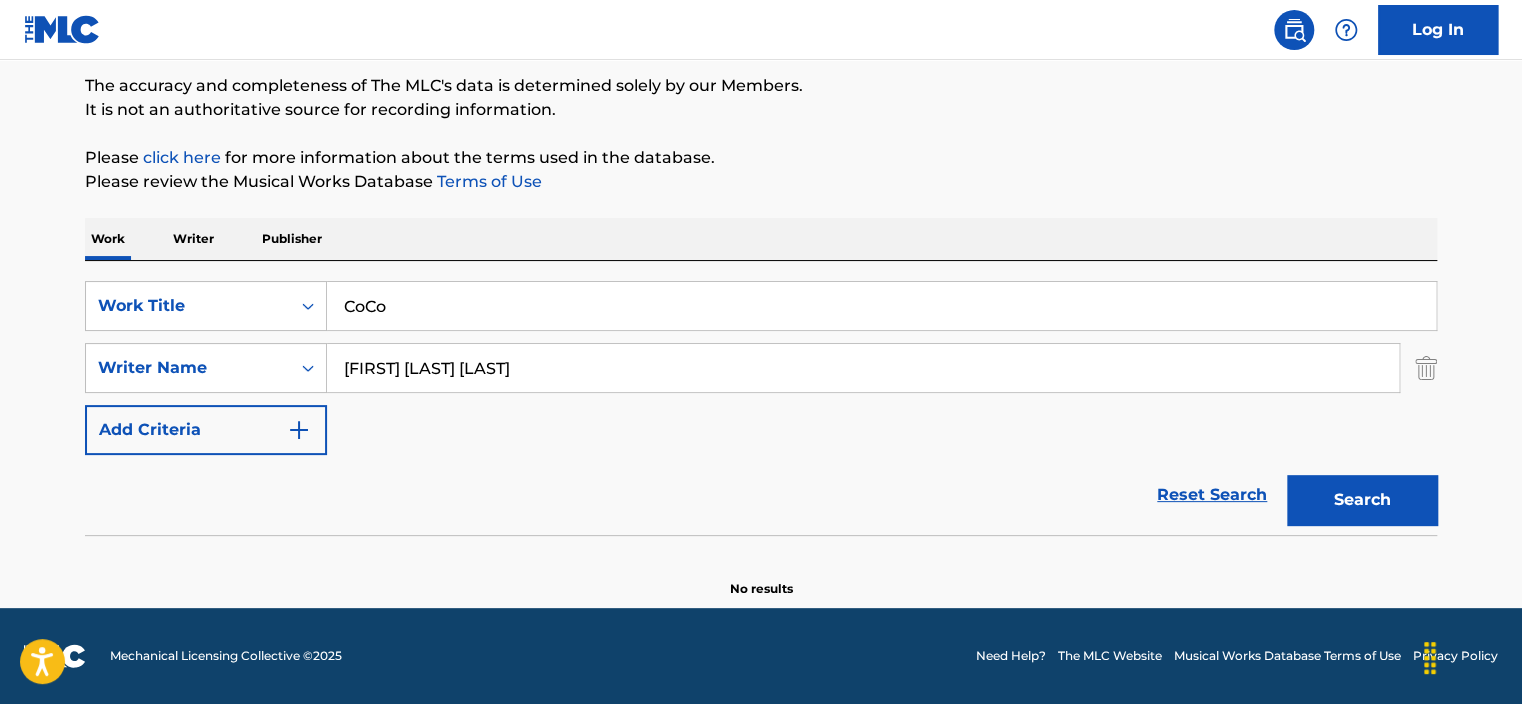click on "Search" at bounding box center [1362, 500] 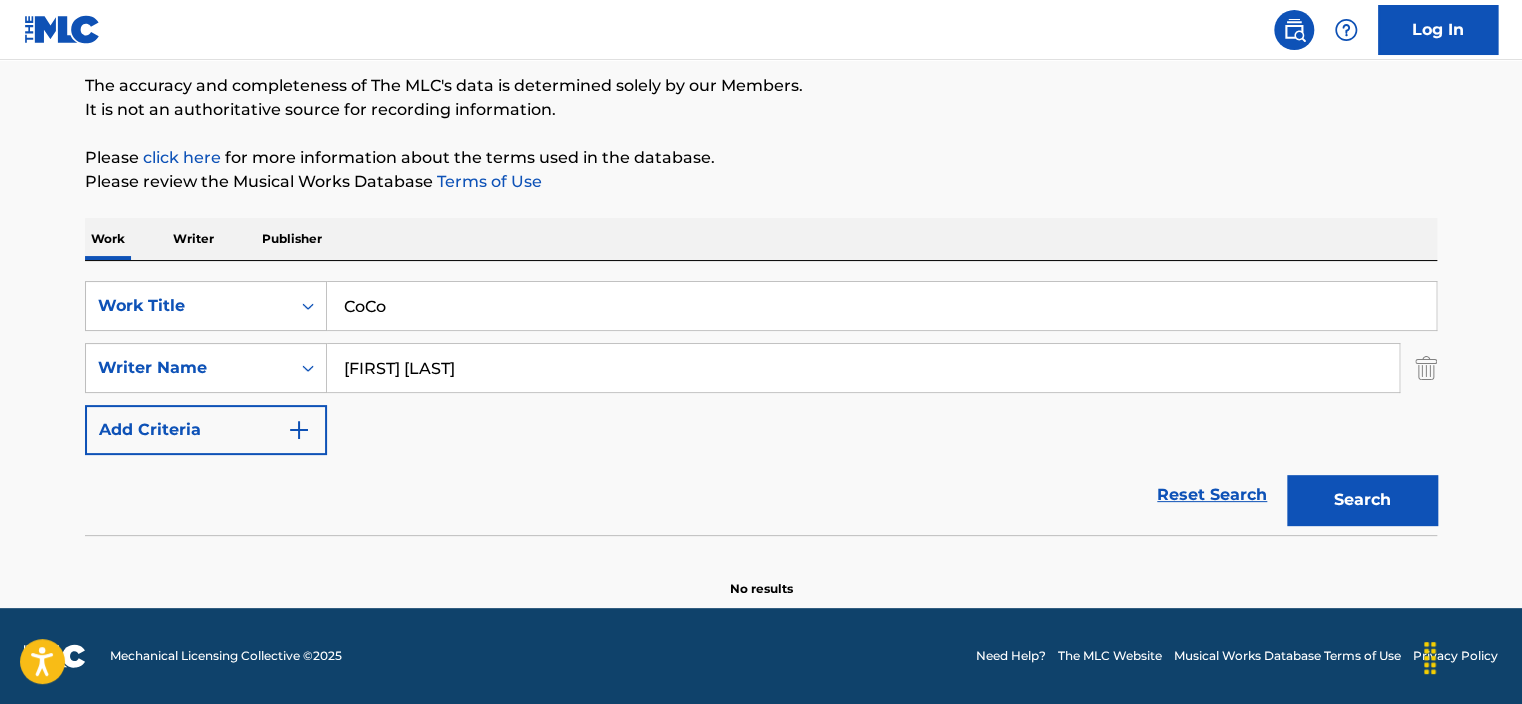 click on "Search" at bounding box center (1362, 500) 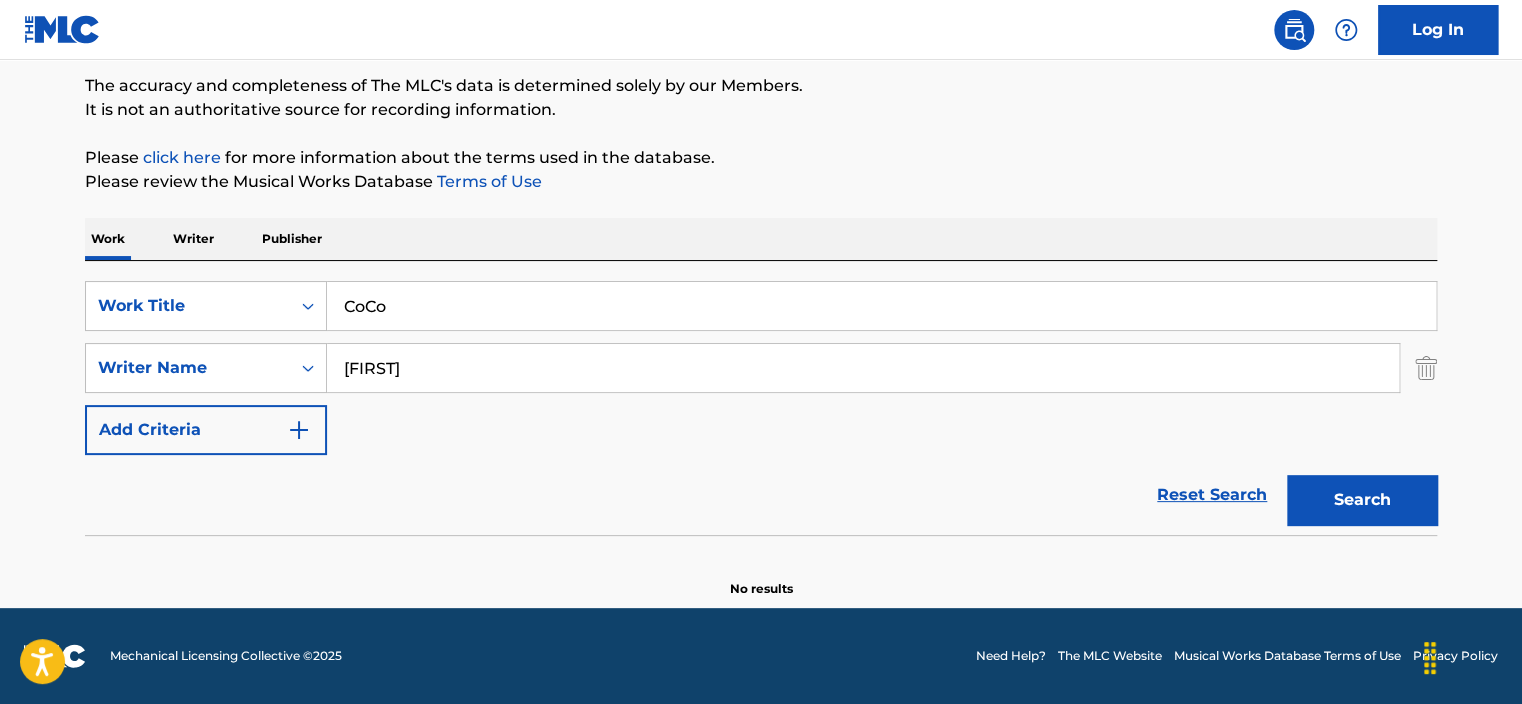 type on "[FIRST]" 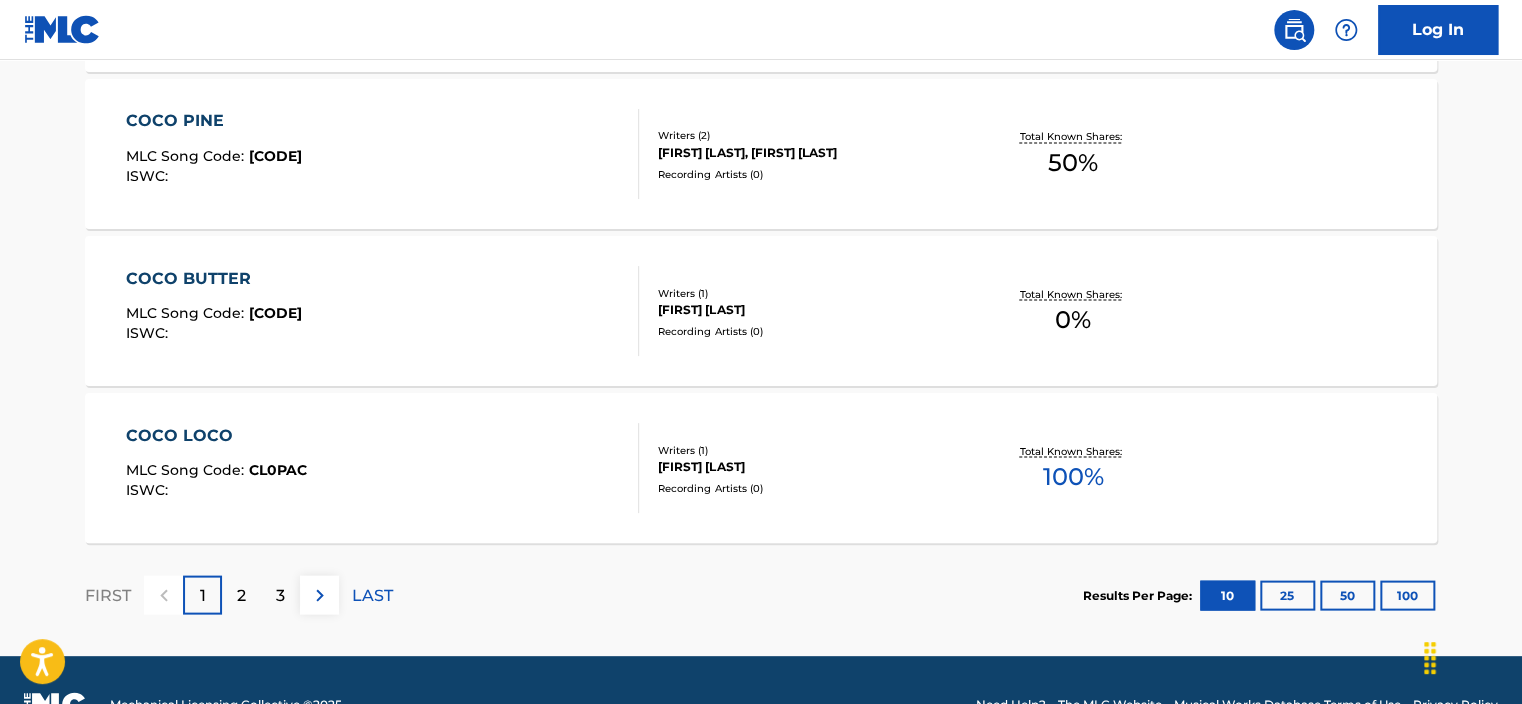 scroll, scrollTop: 1759, scrollLeft: 0, axis: vertical 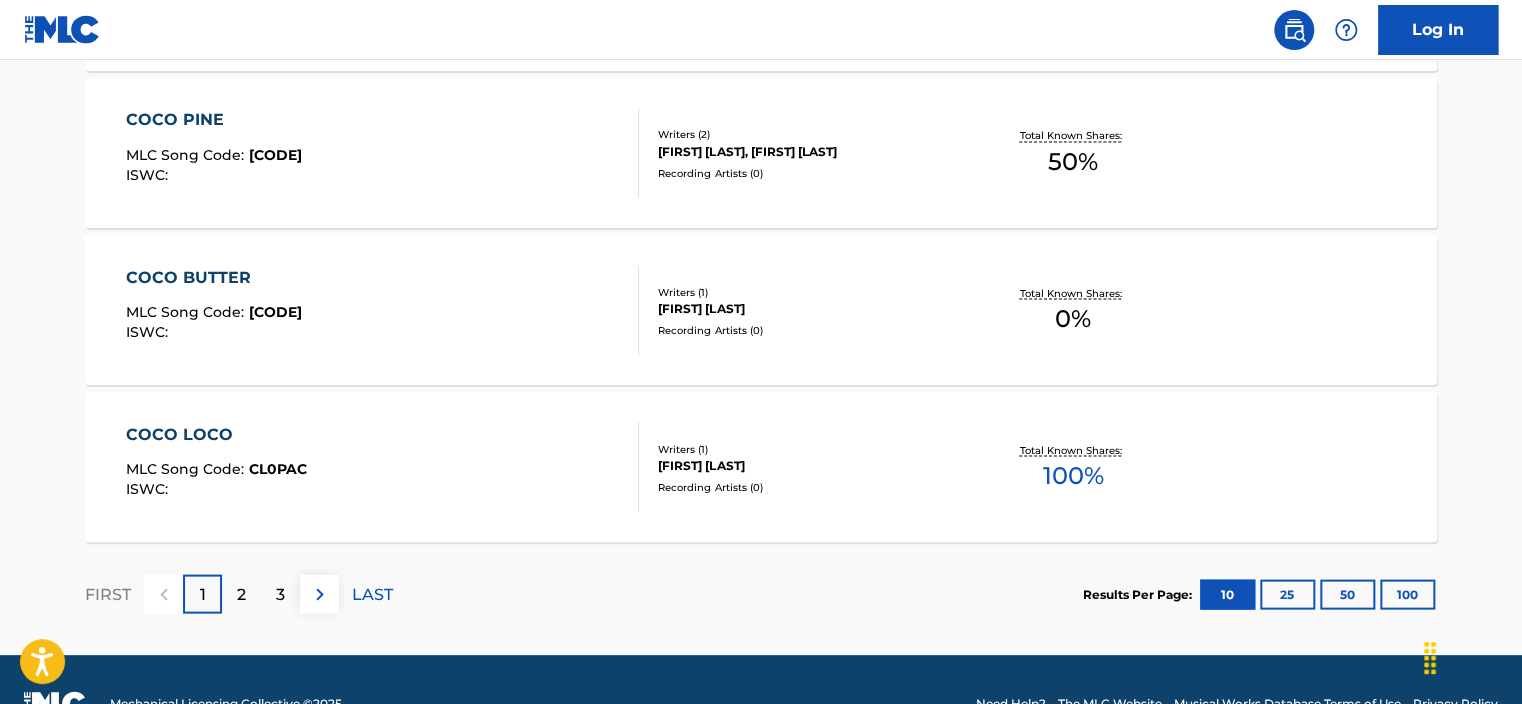 click on "2" at bounding box center [241, 593] 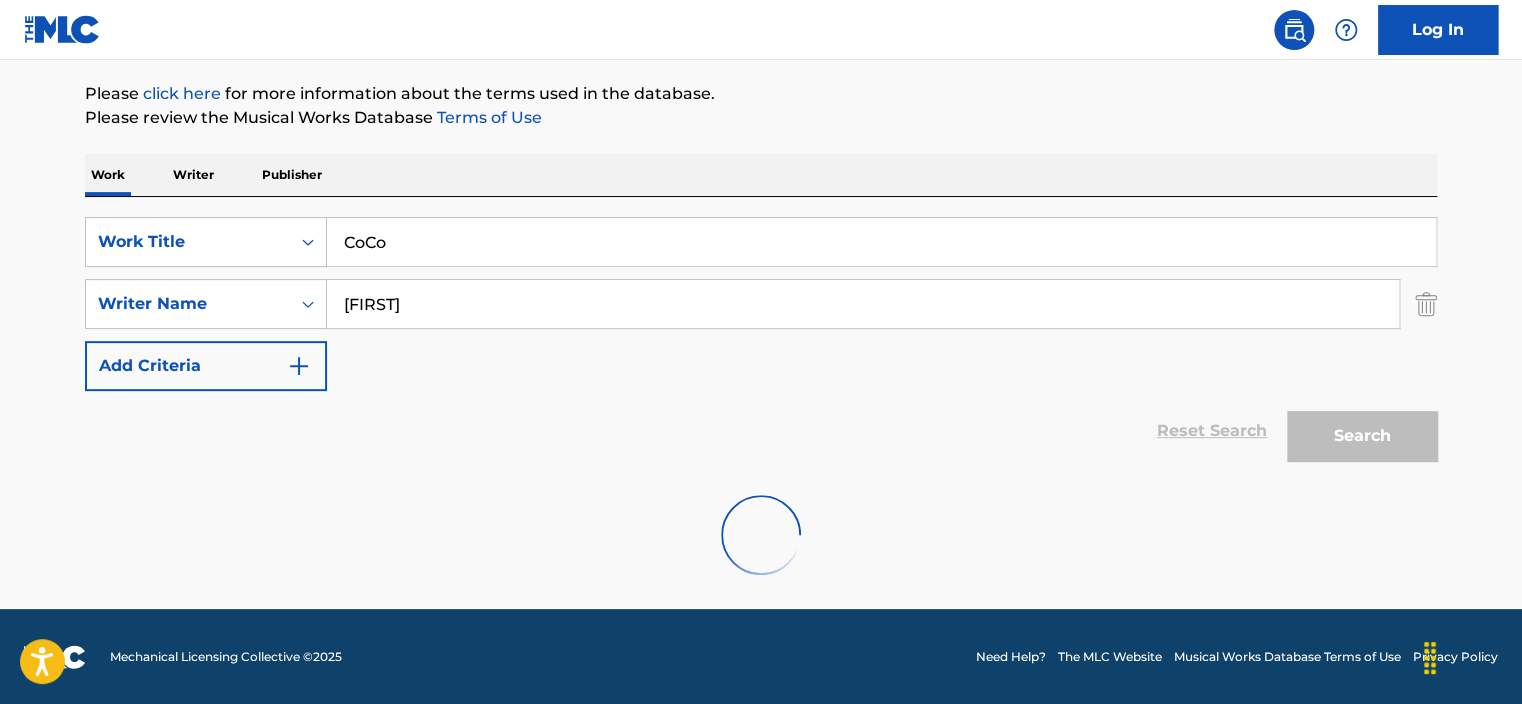 scroll, scrollTop: 1759, scrollLeft: 0, axis: vertical 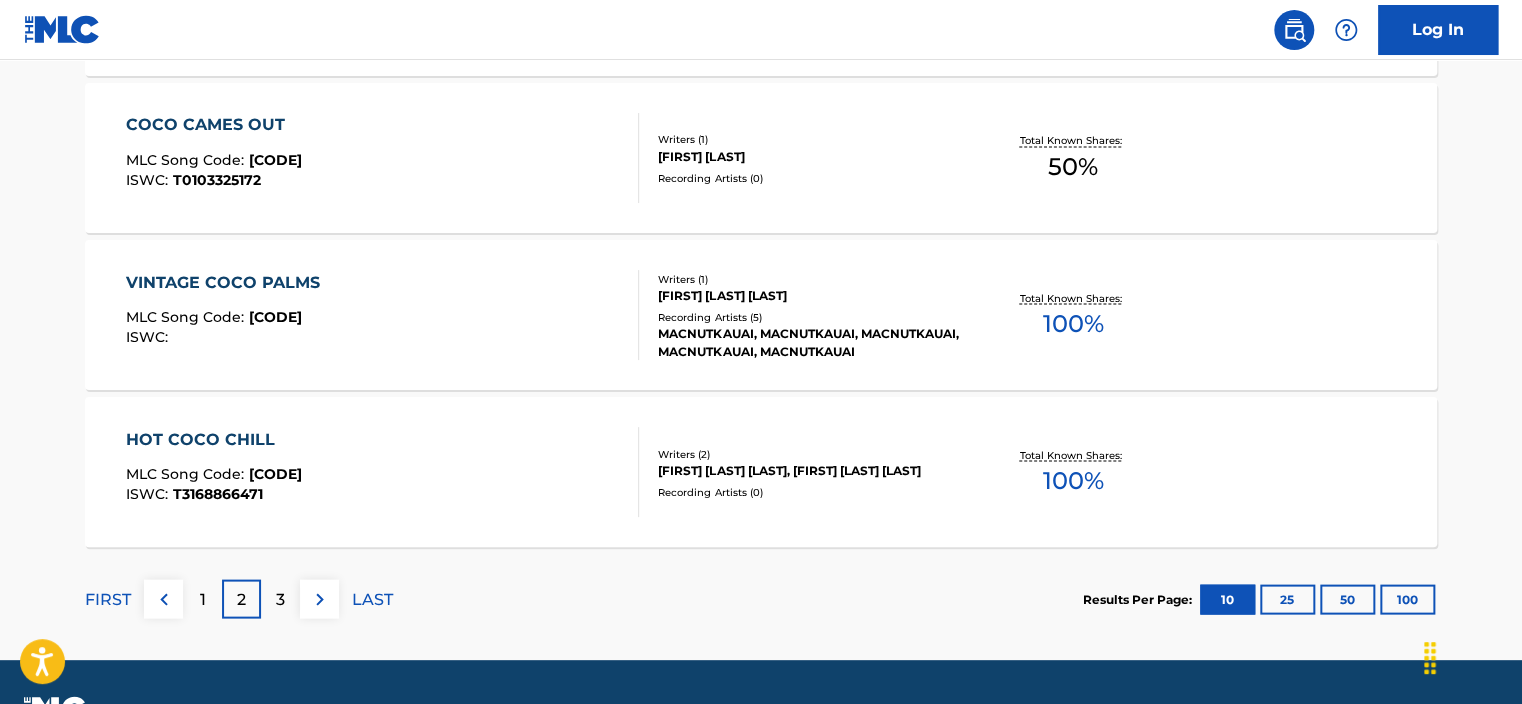 click on "1" at bounding box center (202, 598) 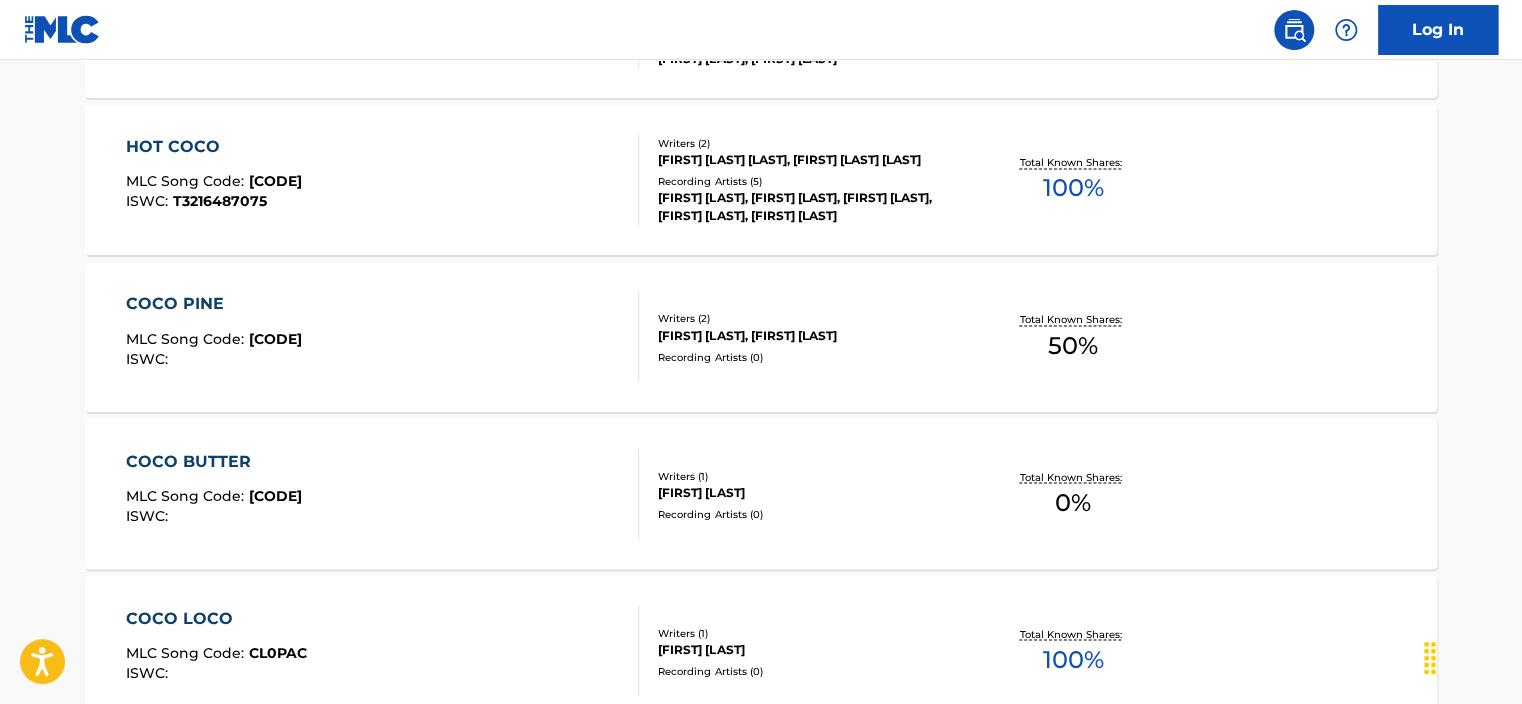 scroll, scrollTop: 1574, scrollLeft: 0, axis: vertical 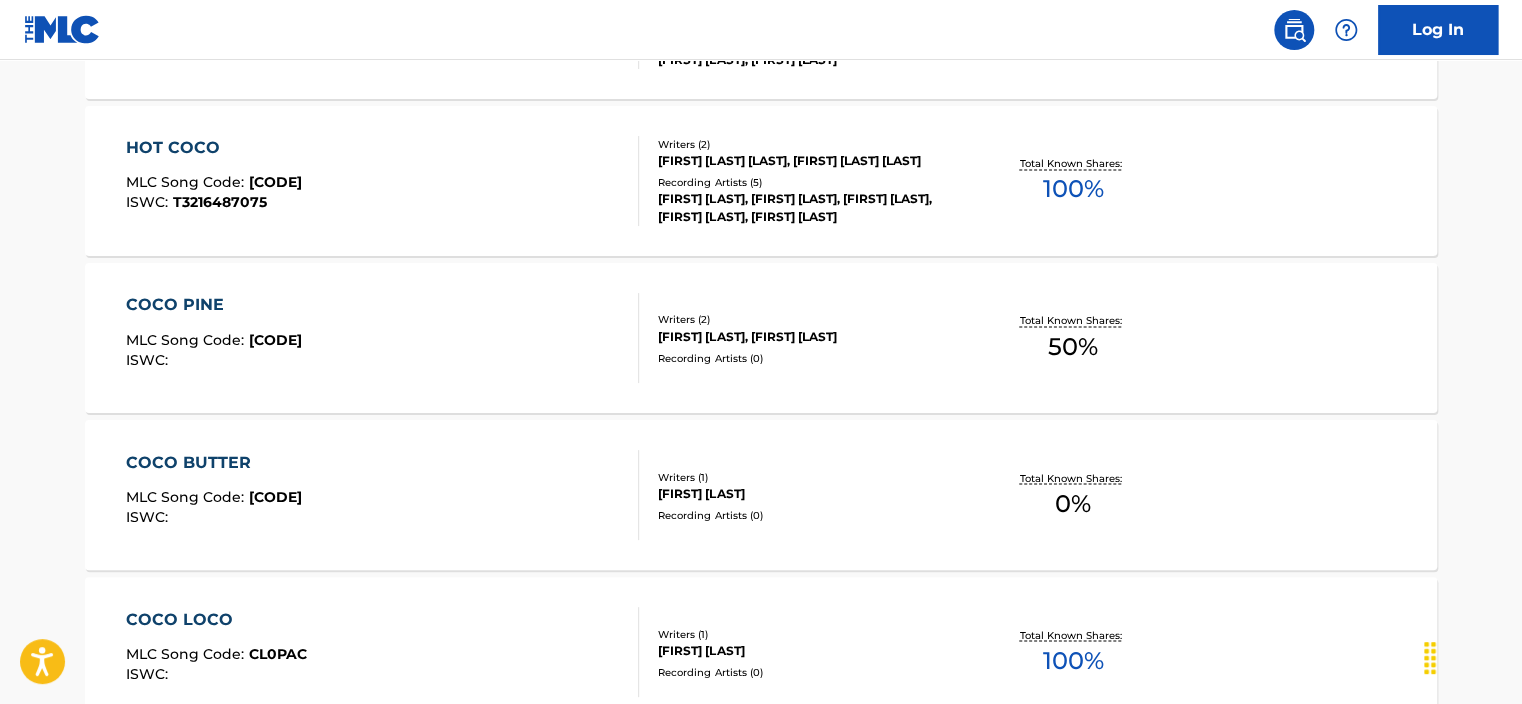 click on "[FIRST] [LAST], [FIRST] [LAST]" at bounding box center [809, 336] 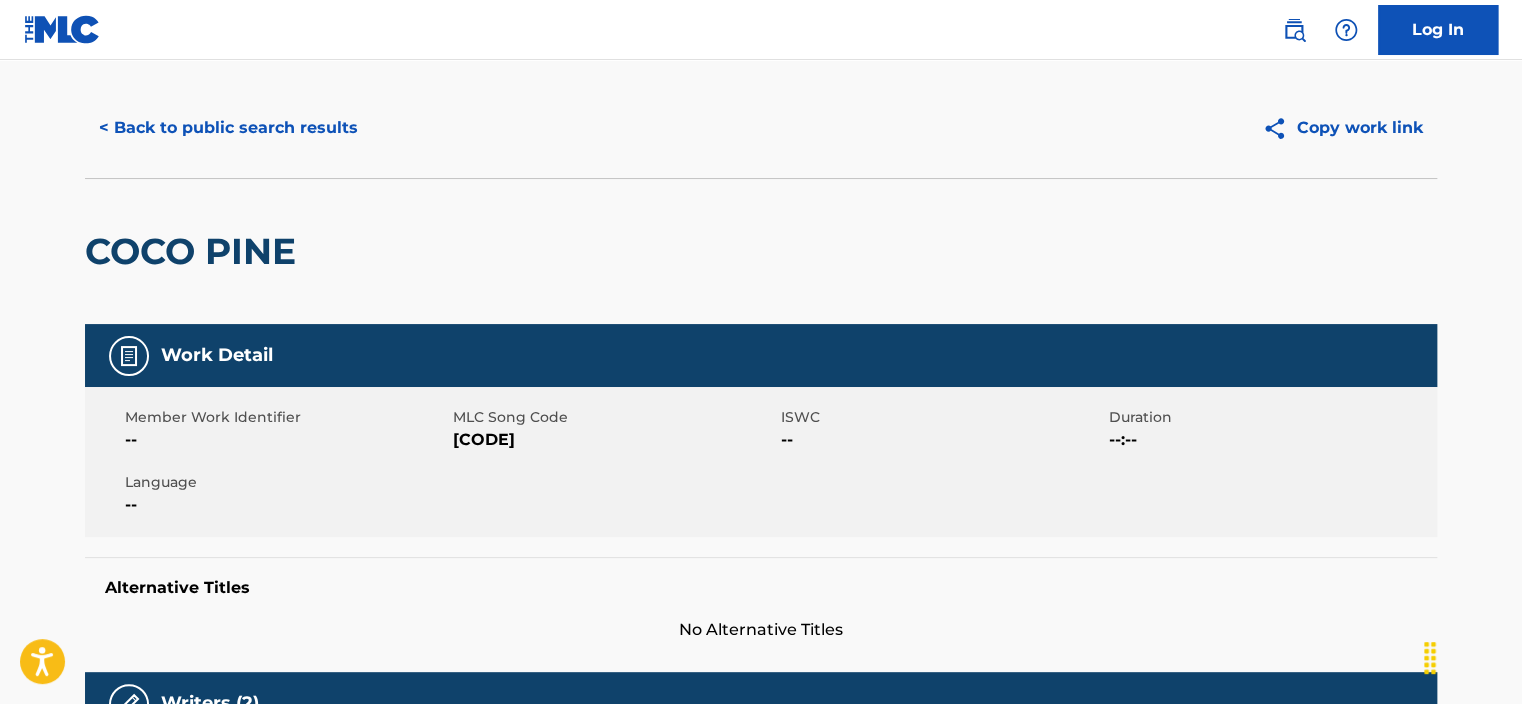 scroll, scrollTop: 0, scrollLeft: 0, axis: both 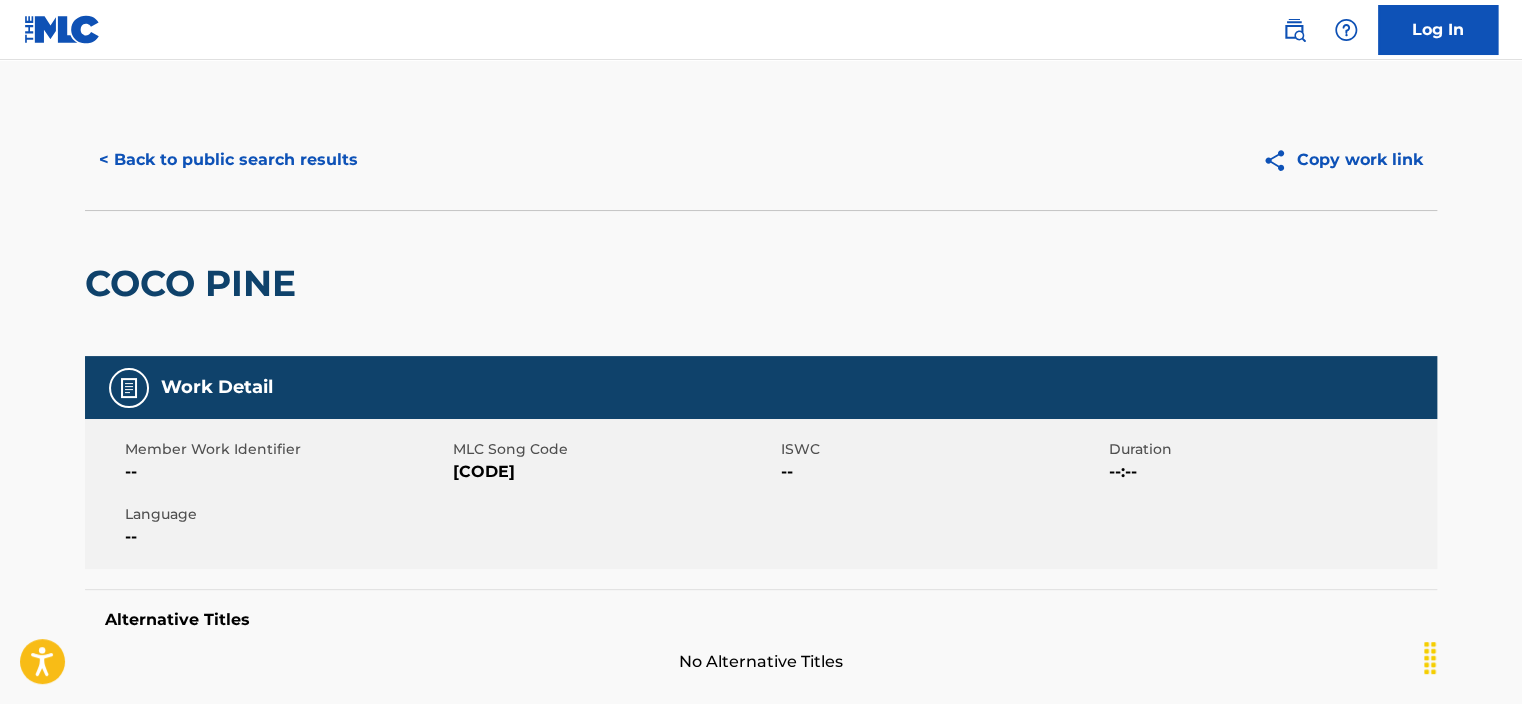 click on "< Back to public search results" at bounding box center [228, 160] 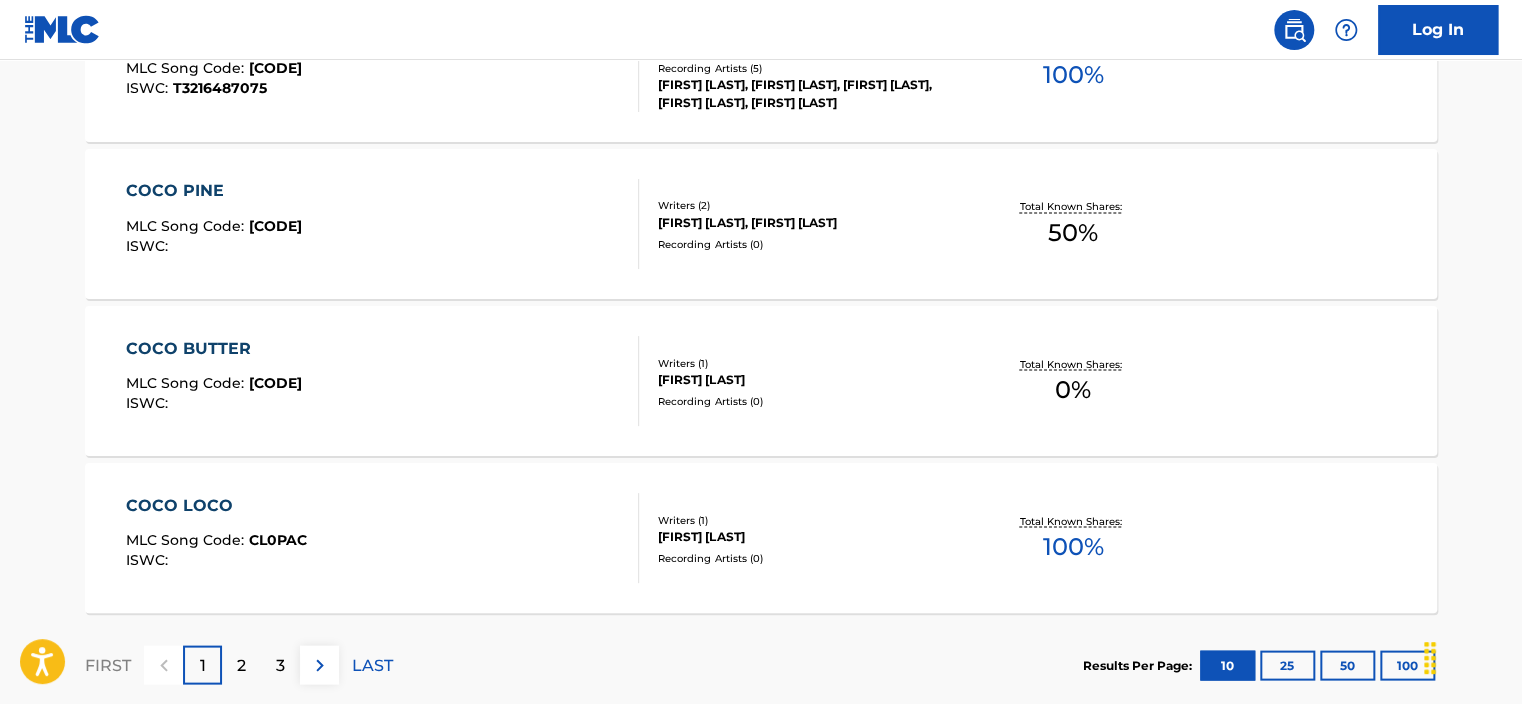 scroll, scrollTop: 1805, scrollLeft: 0, axis: vertical 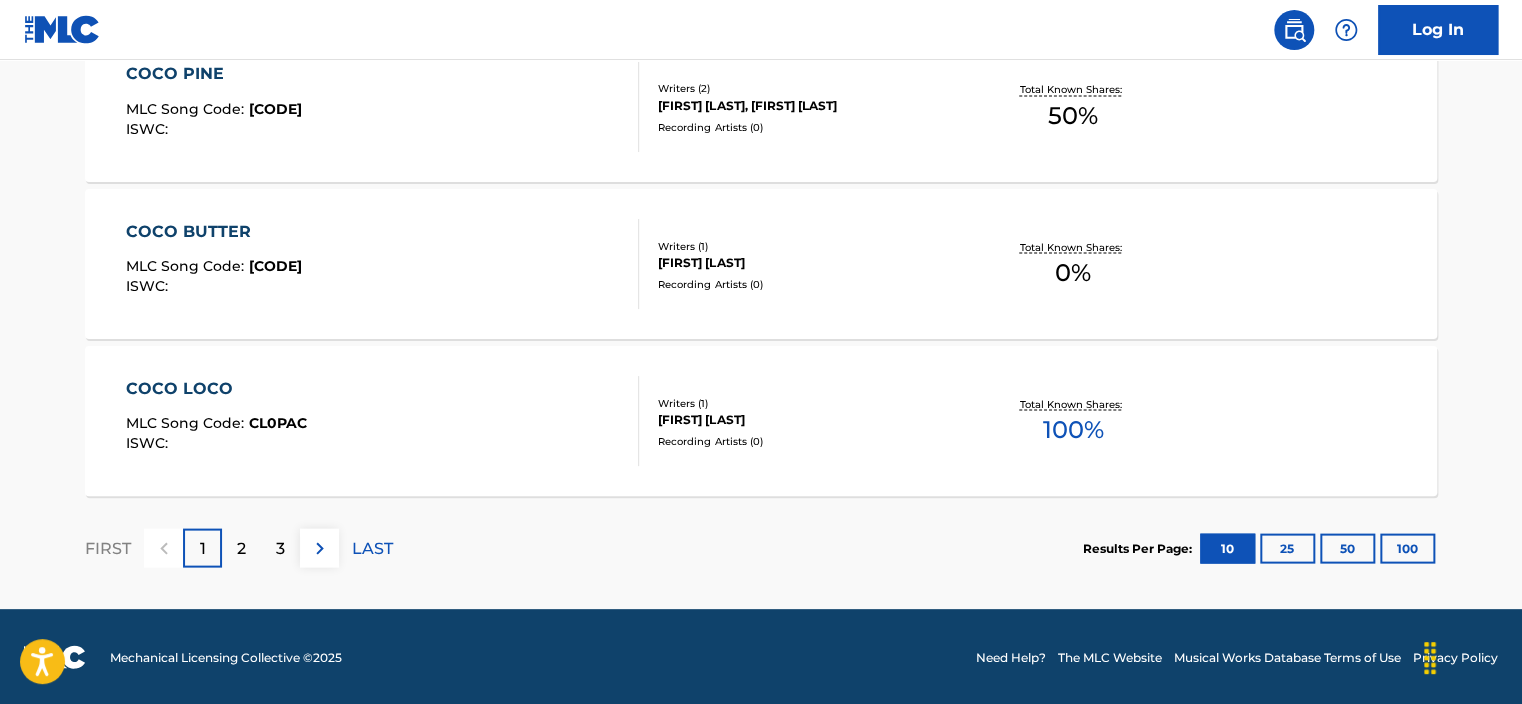 click on "FIRST 1 2 3 LAST" at bounding box center [239, 547] 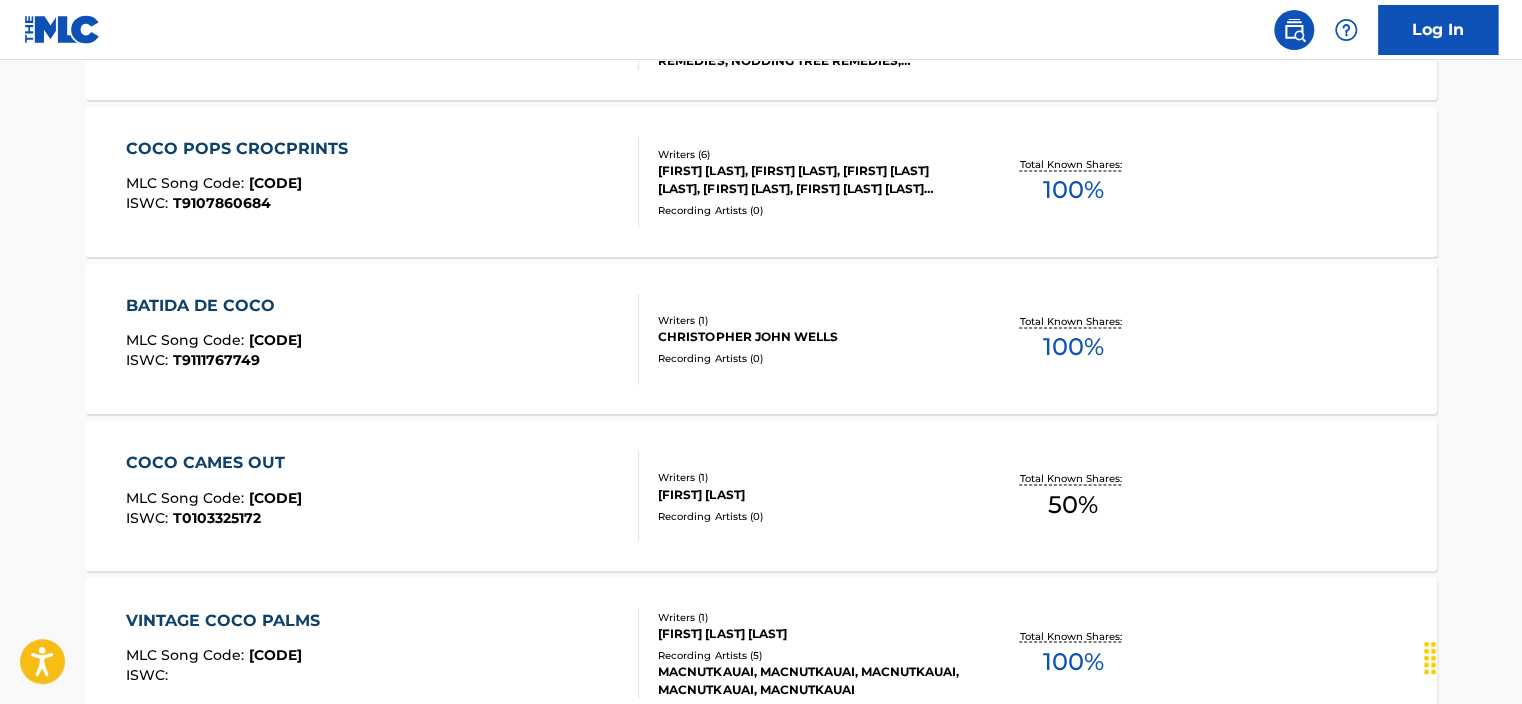 scroll, scrollTop: 1805, scrollLeft: 0, axis: vertical 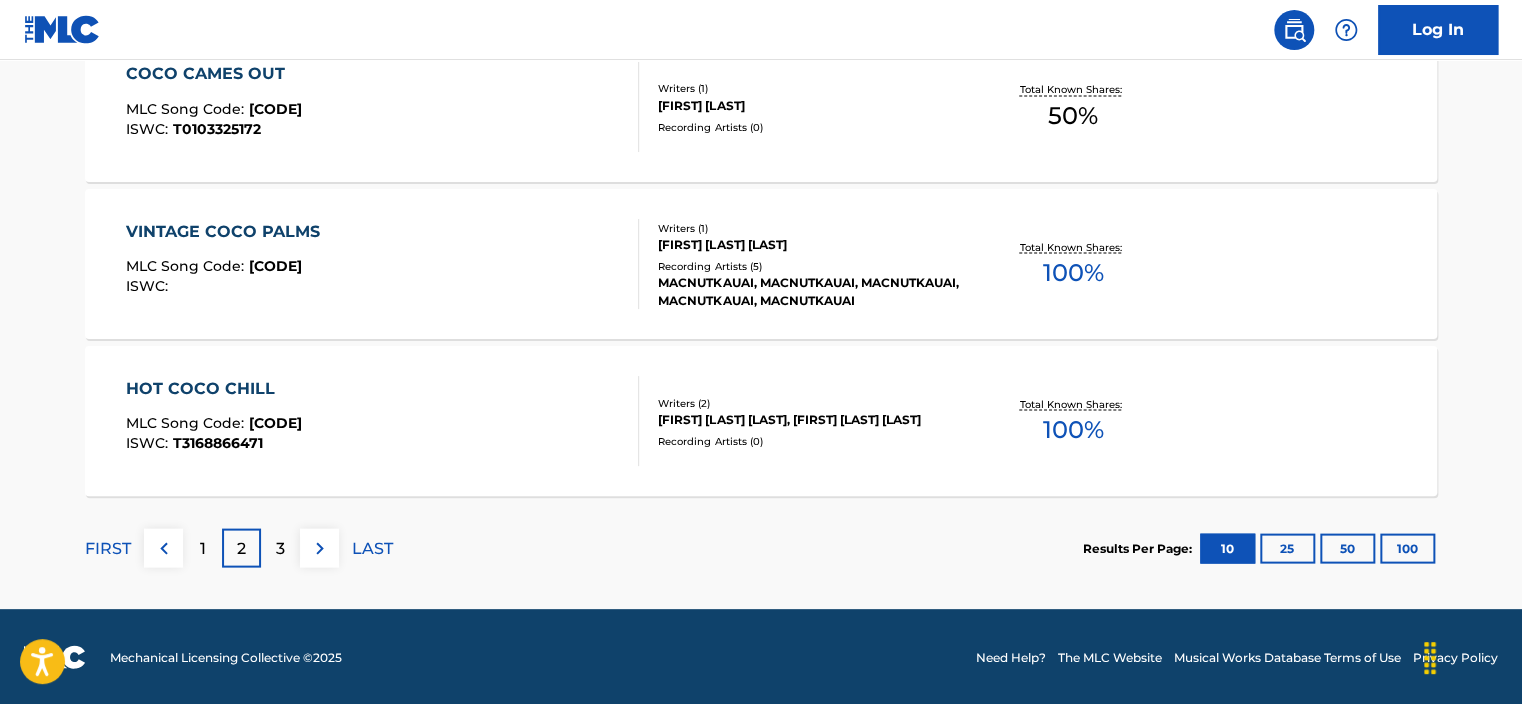 click on "3" at bounding box center (280, 547) 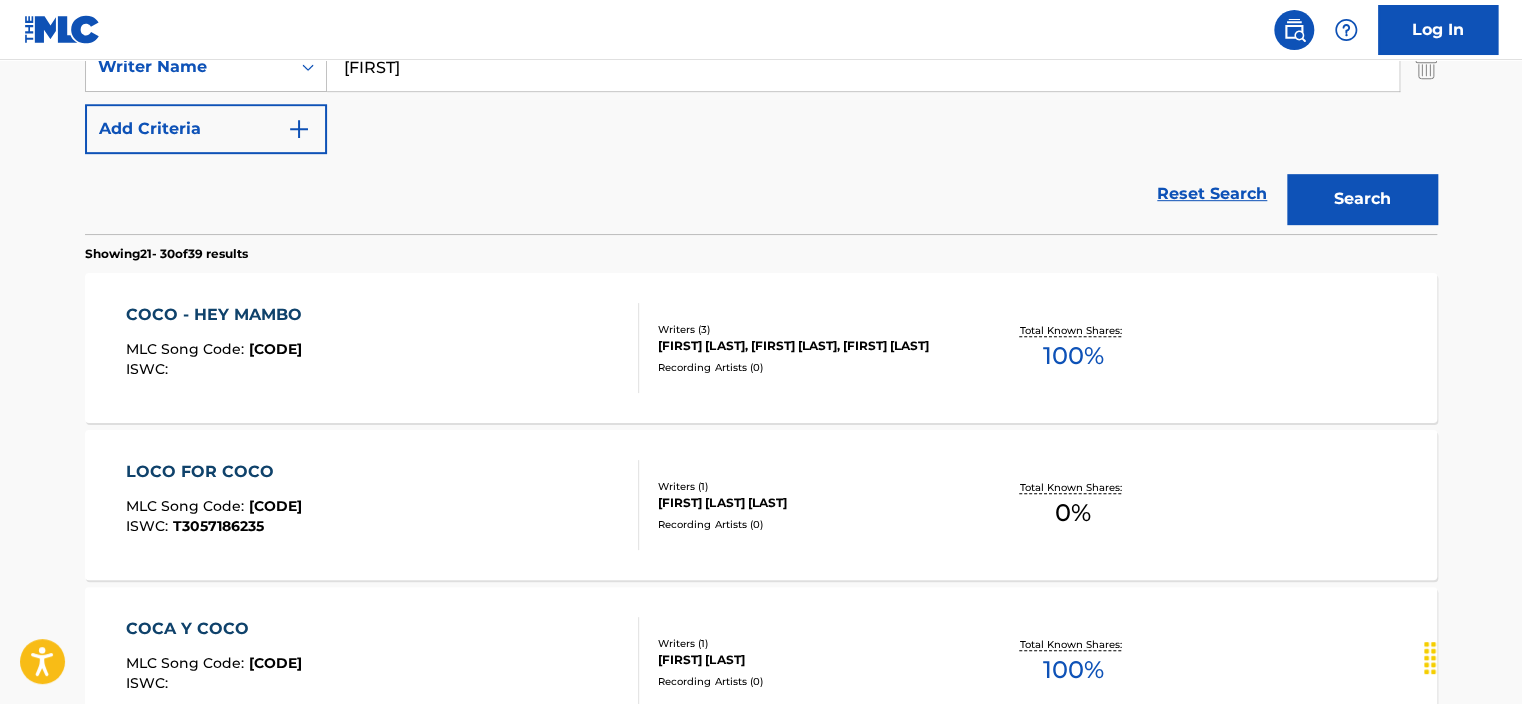 scroll, scrollTop: 464, scrollLeft: 0, axis: vertical 